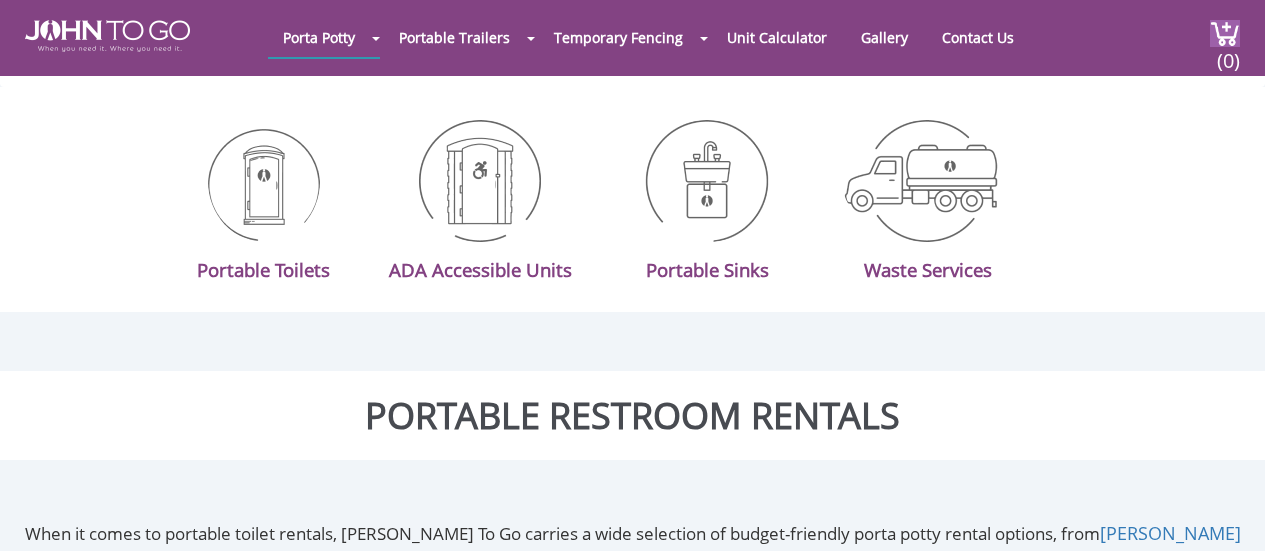 scroll, scrollTop: 400, scrollLeft: 0, axis: vertical 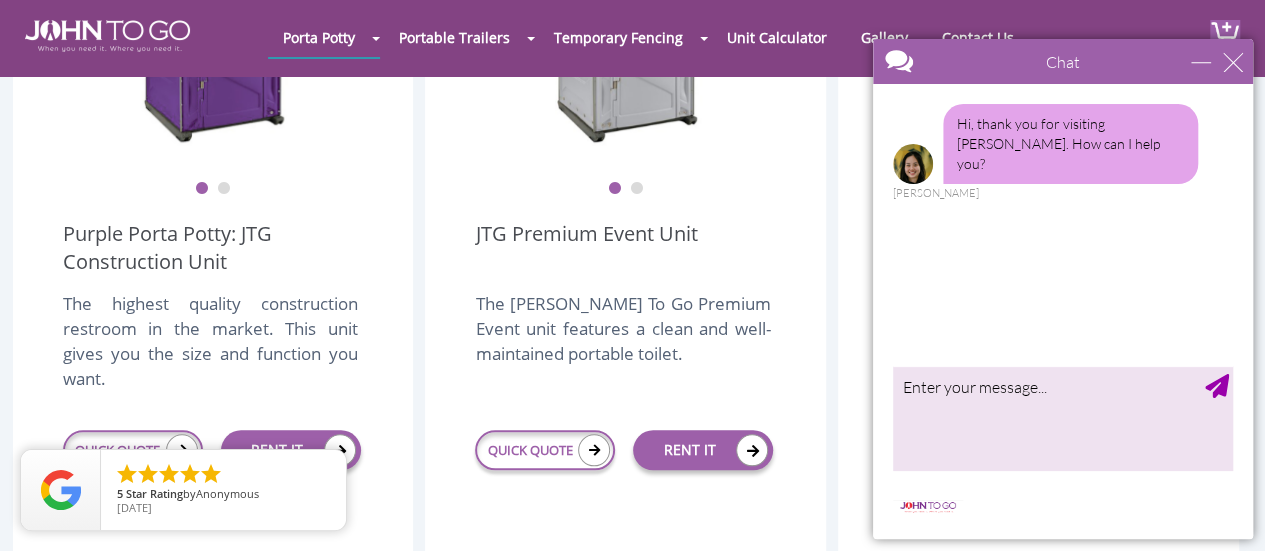 click on "Chat" at bounding box center [1063, 61] 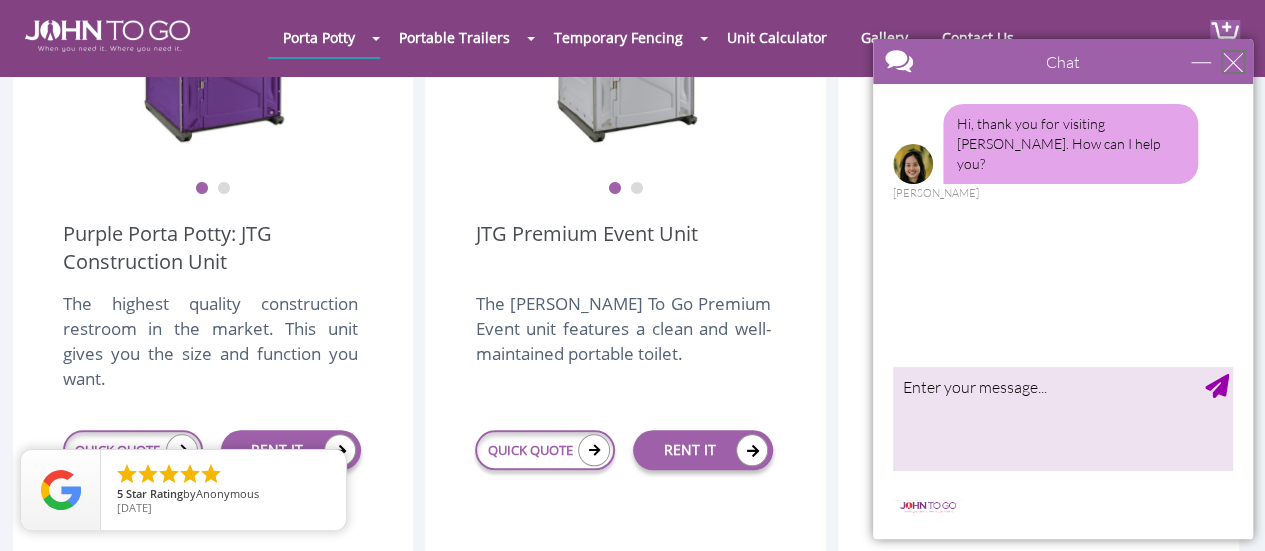 click at bounding box center [1233, 62] 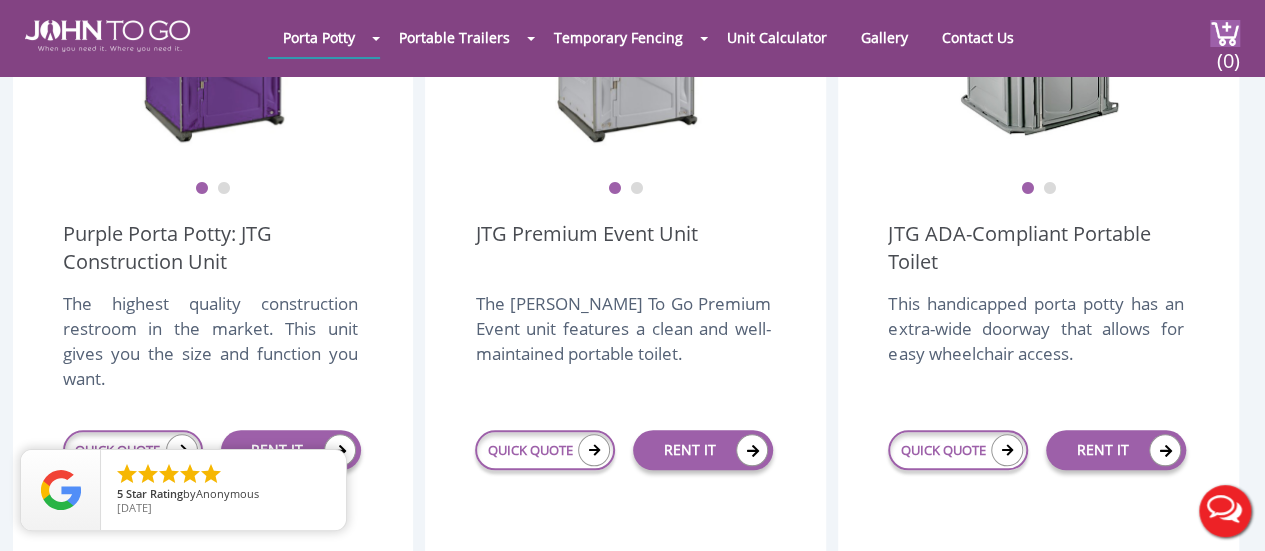 scroll, scrollTop: 0, scrollLeft: 0, axis: both 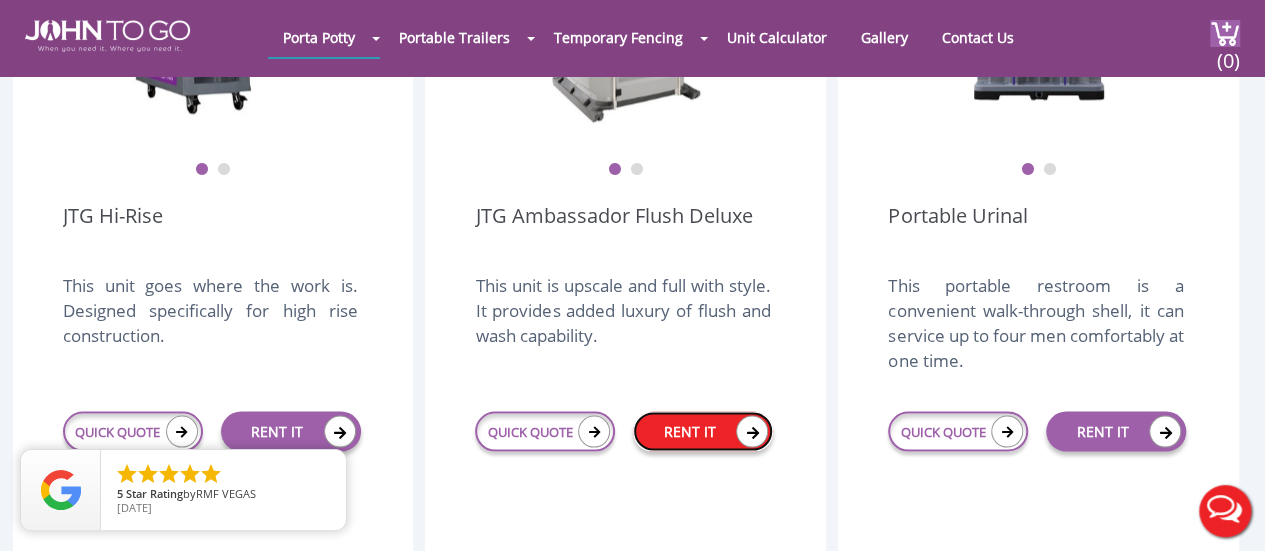 click on "RENT IT" at bounding box center [703, 431] 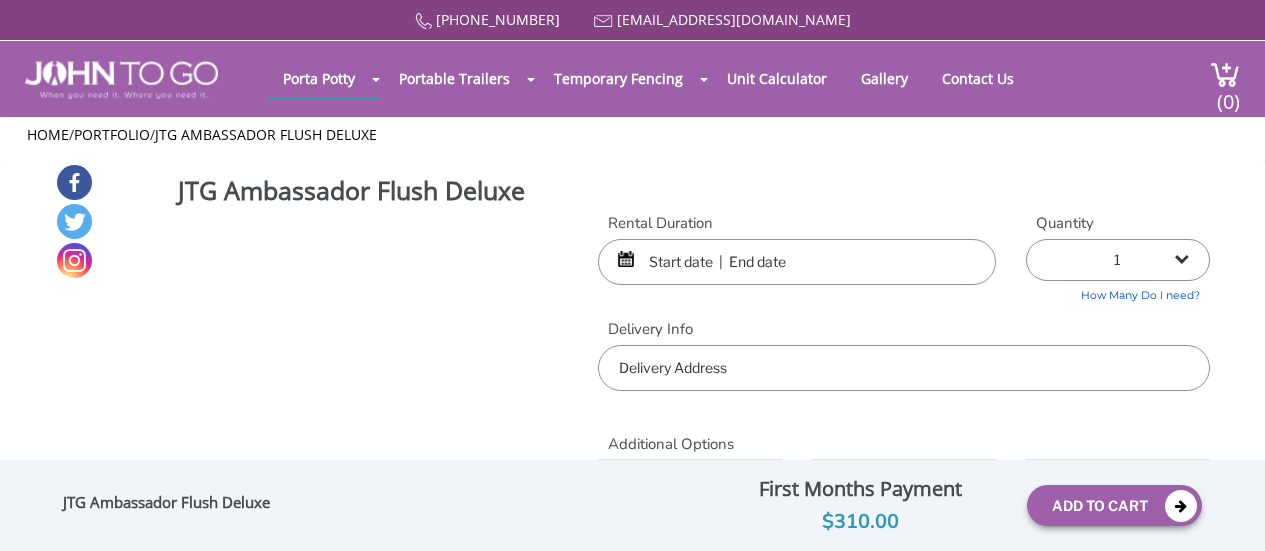 scroll, scrollTop: 0, scrollLeft: 0, axis: both 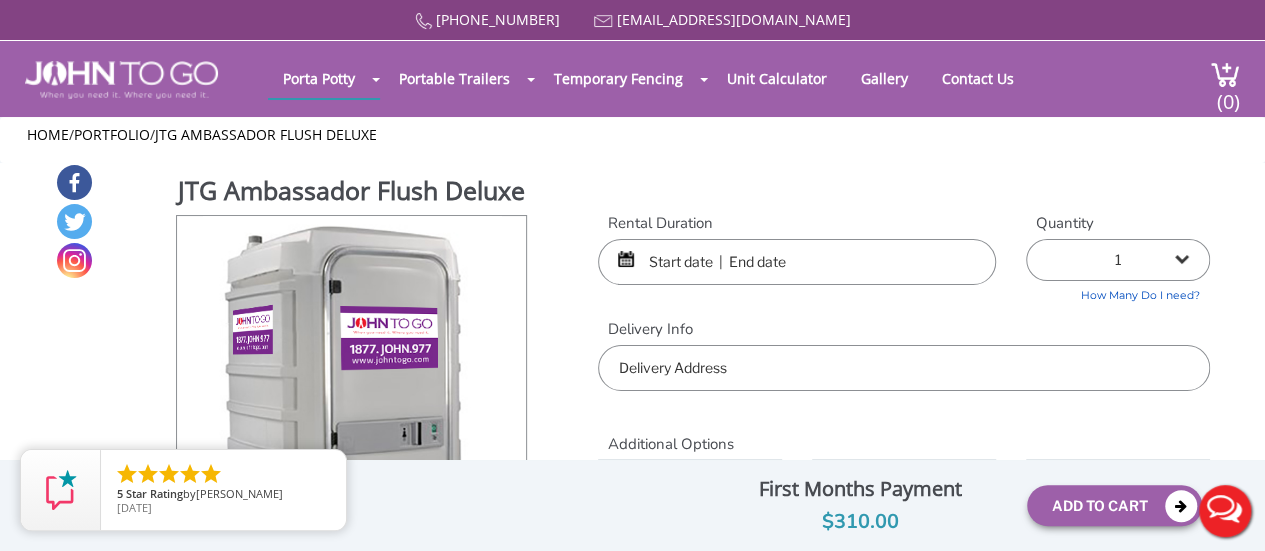 click at bounding box center [797, 262] 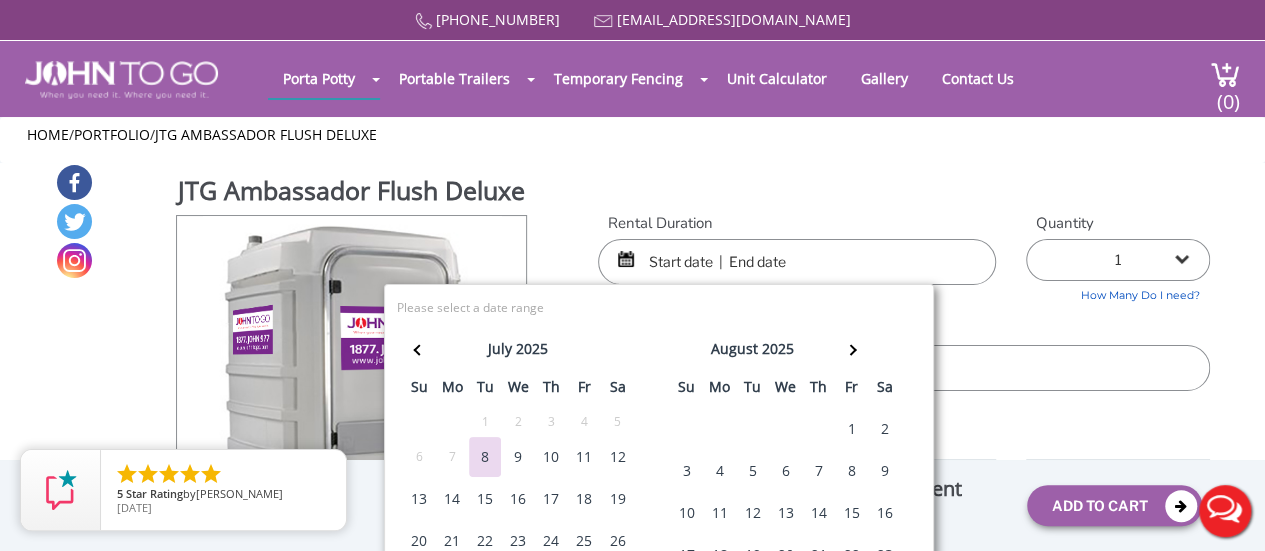 click on "9" at bounding box center (518, 457) 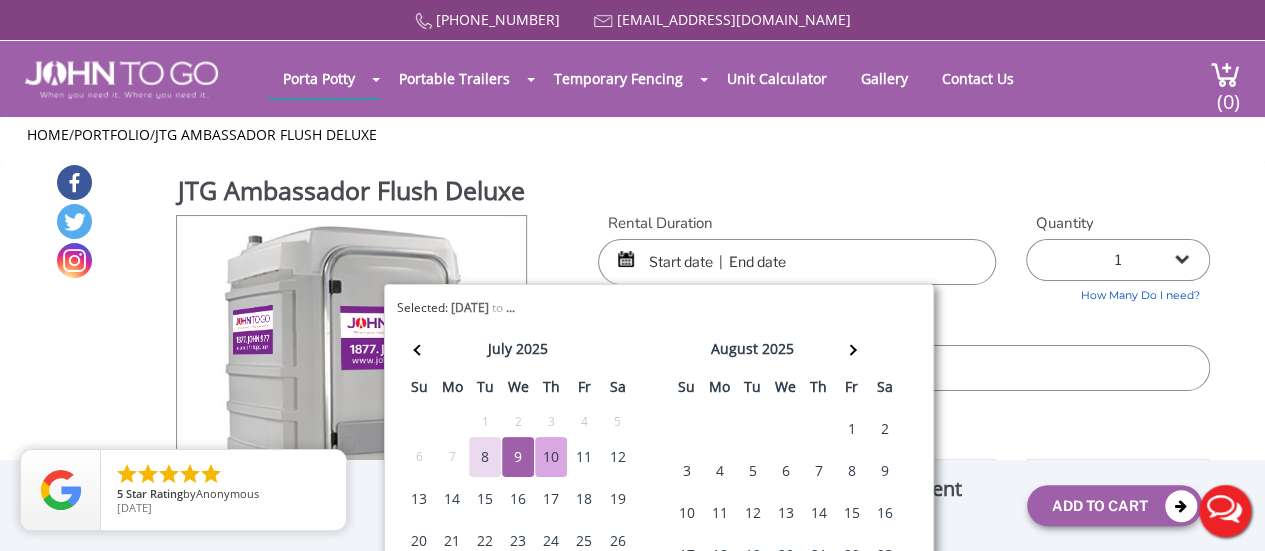 click at bounding box center (797, 262) 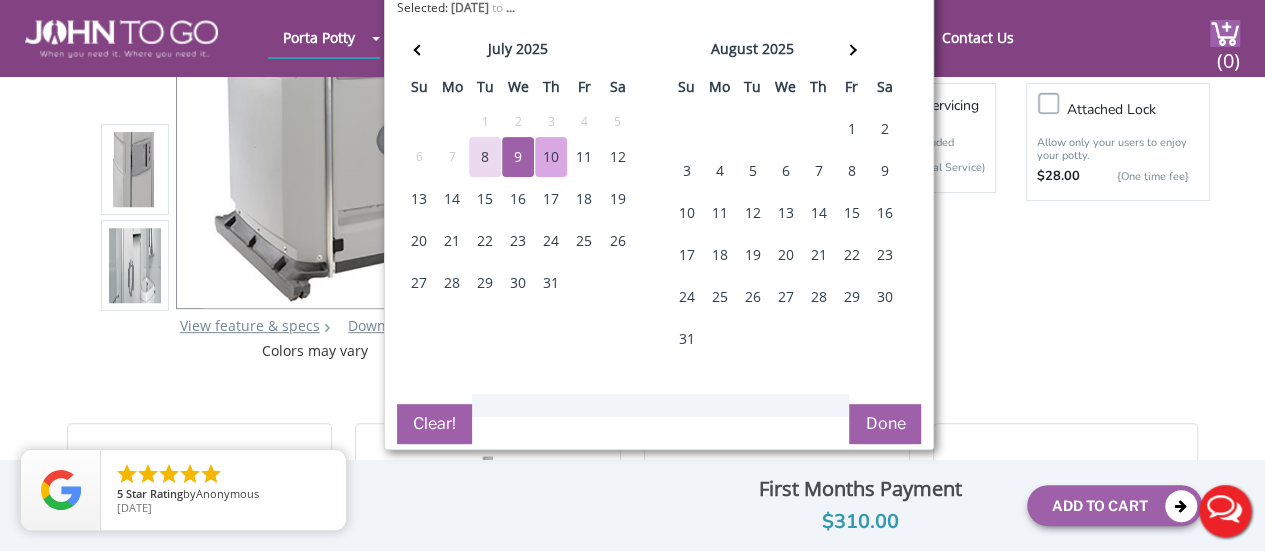 click on "Done" at bounding box center (885, 424) 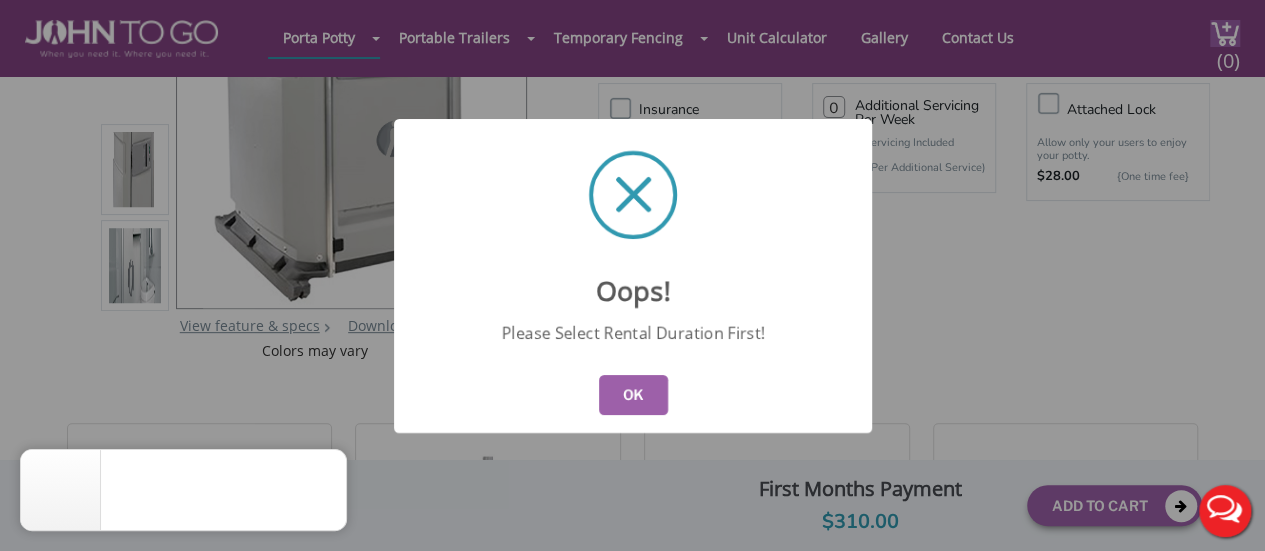 click on "OK" at bounding box center (632, 395) 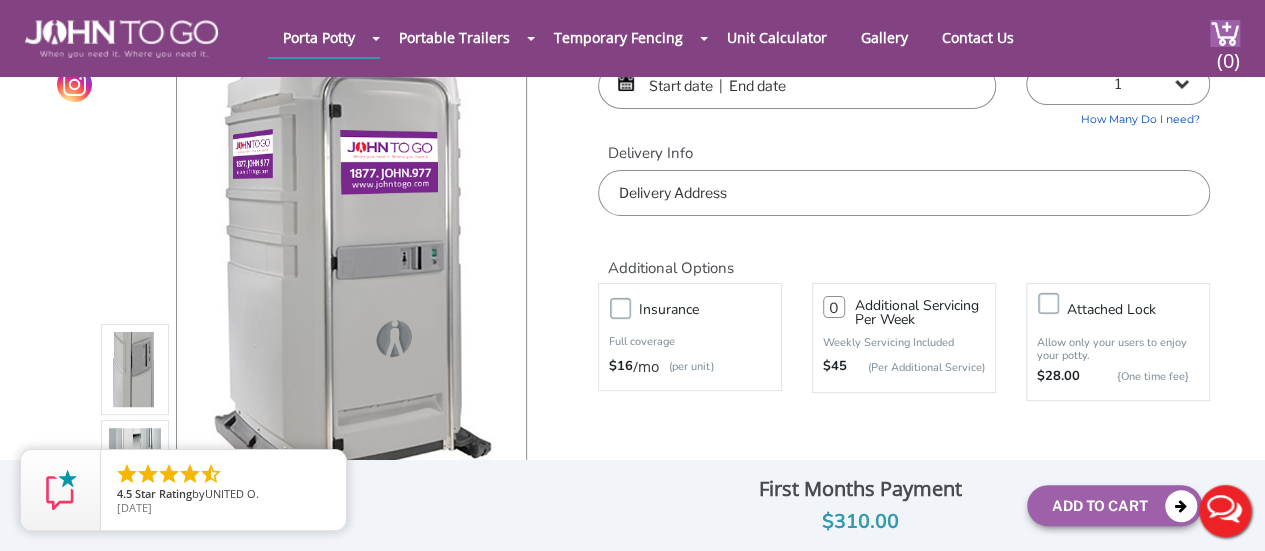 scroll, scrollTop: 0, scrollLeft: 0, axis: both 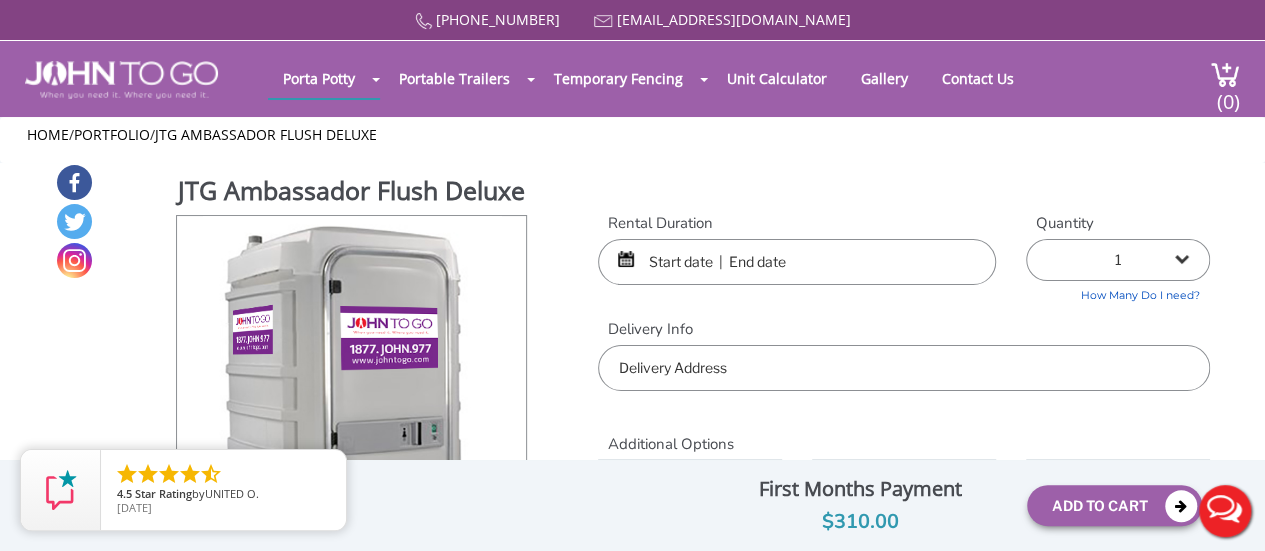click at bounding box center [797, 262] 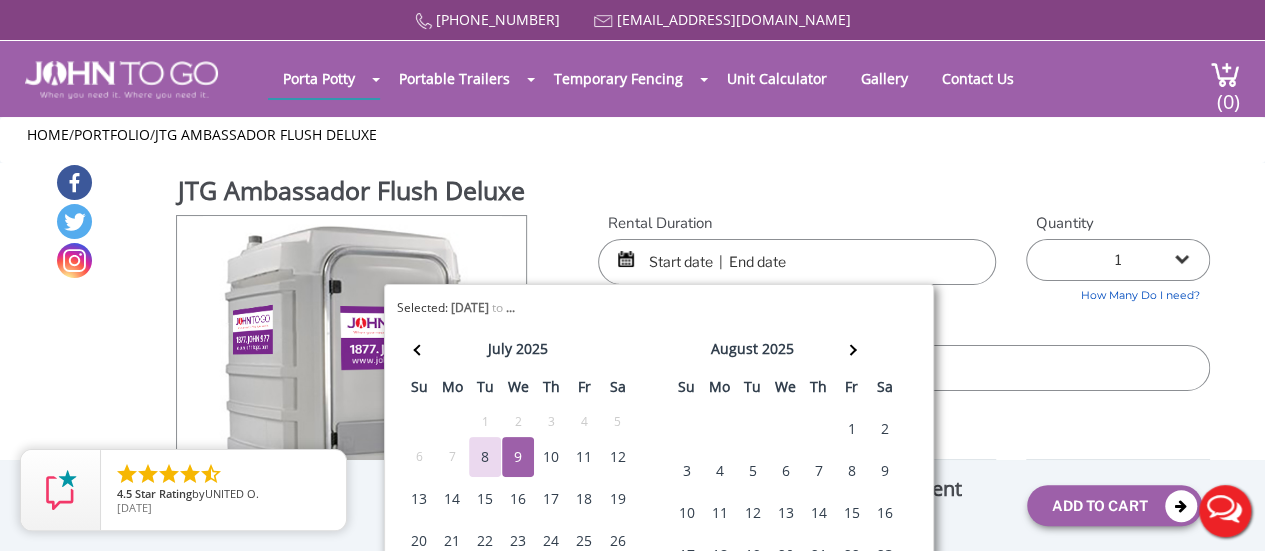 click on "9" at bounding box center (518, 457) 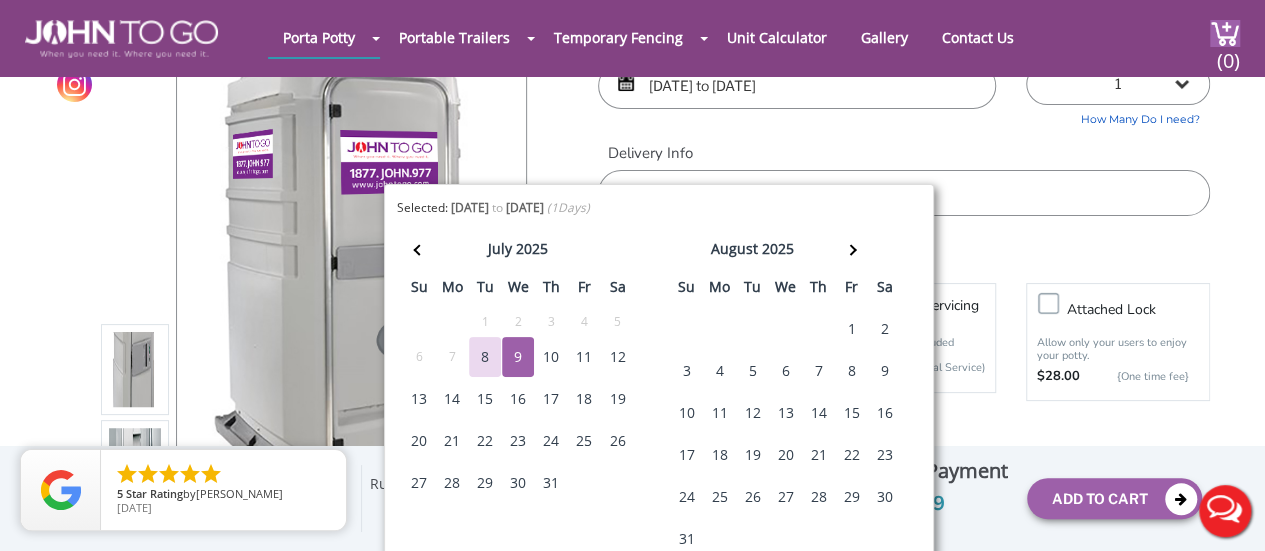 scroll, scrollTop: 200, scrollLeft: 0, axis: vertical 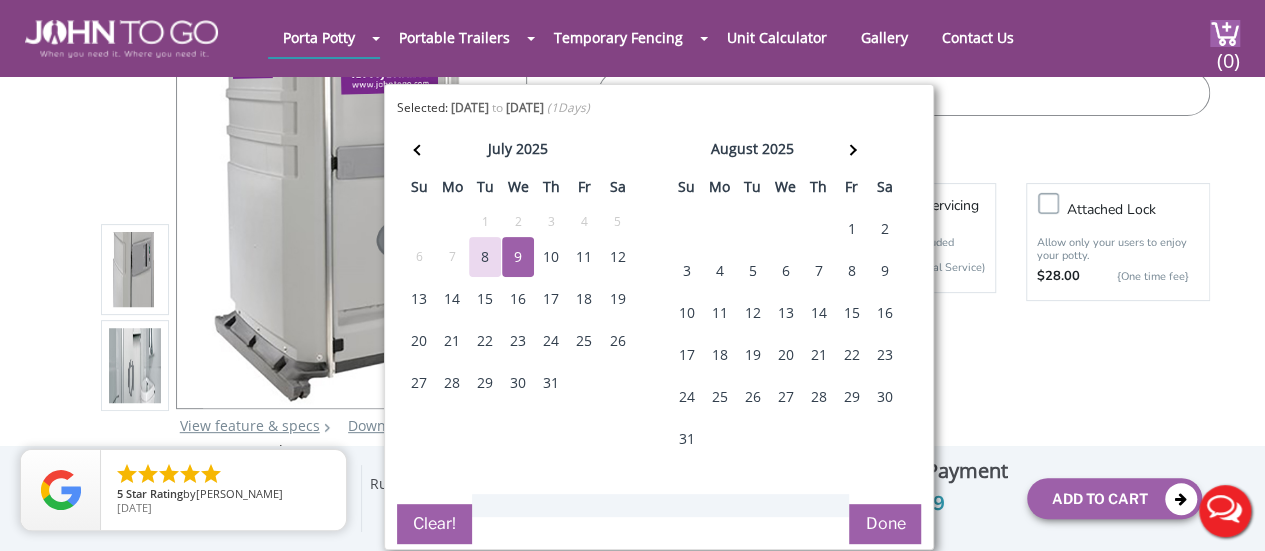 click on "9" at bounding box center [884, 271] 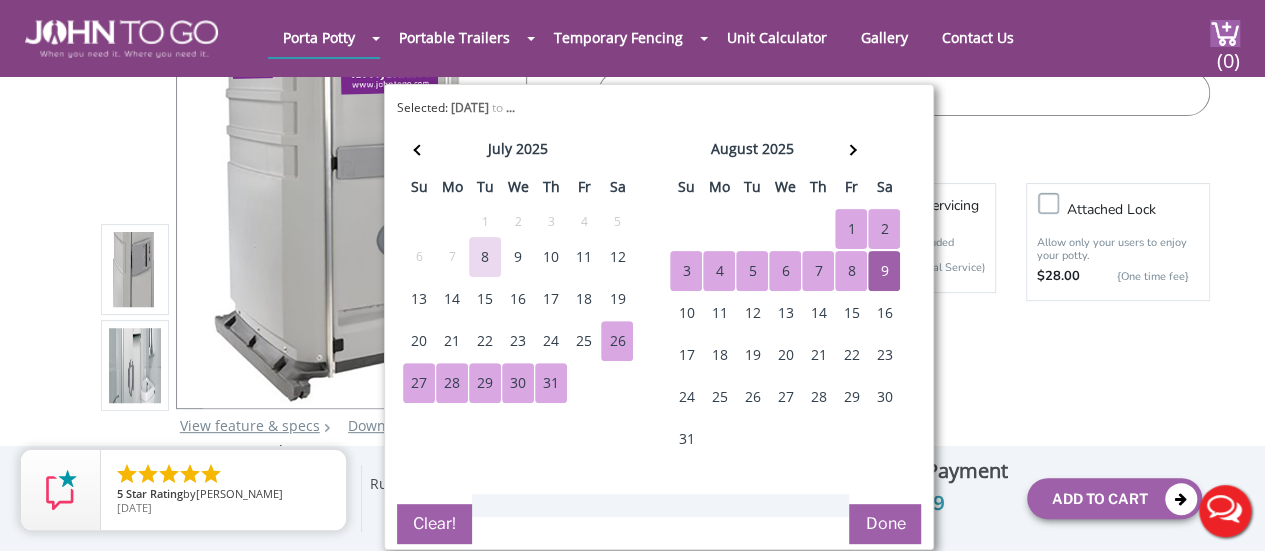 scroll, scrollTop: 0, scrollLeft: 0, axis: both 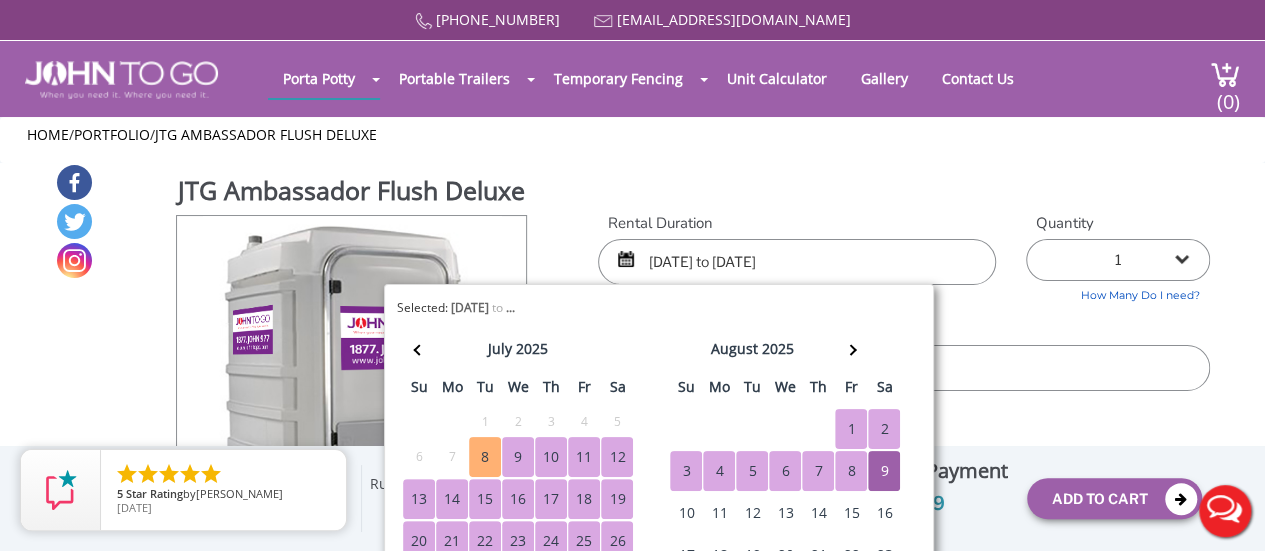 click on "8" at bounding box center (485, 457) 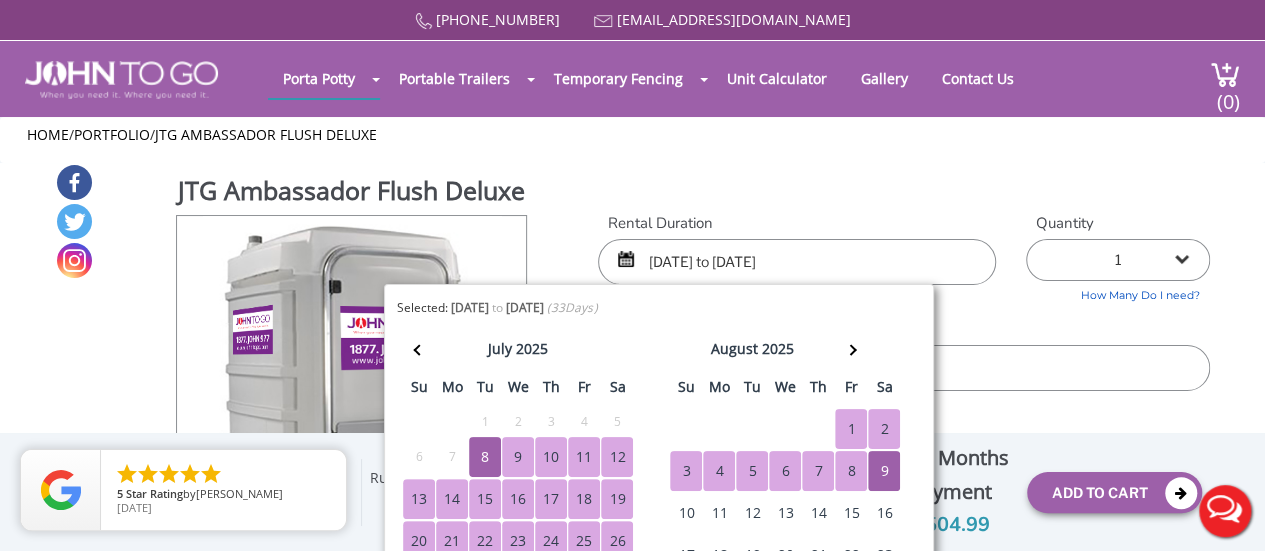 click on "9" at bounding box center [518, 457] 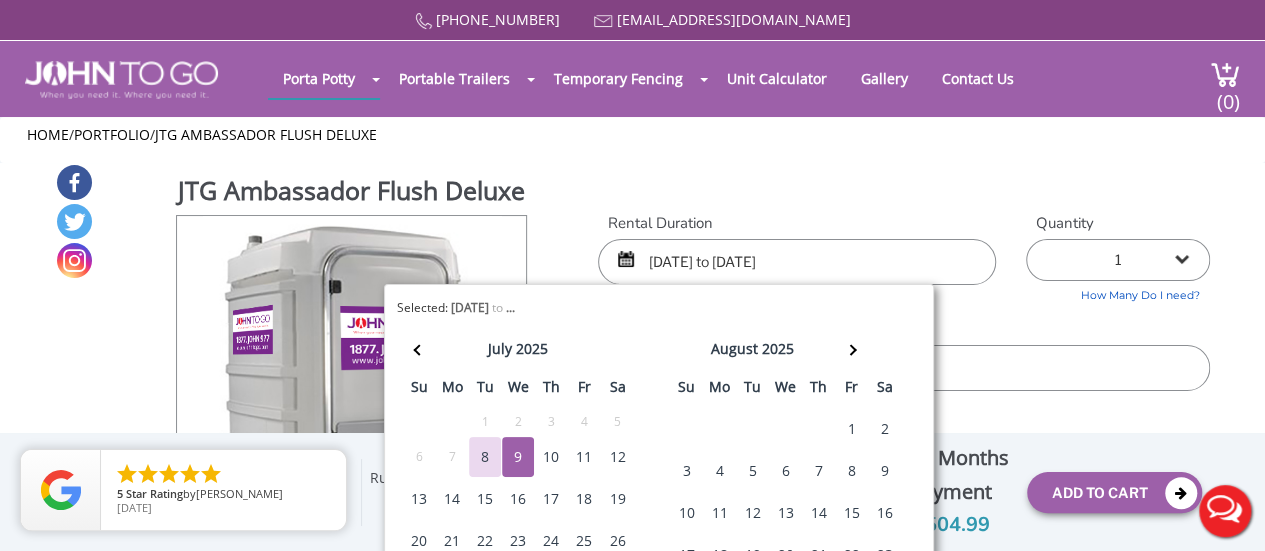 click on "9" at bounding box center (518, 457) 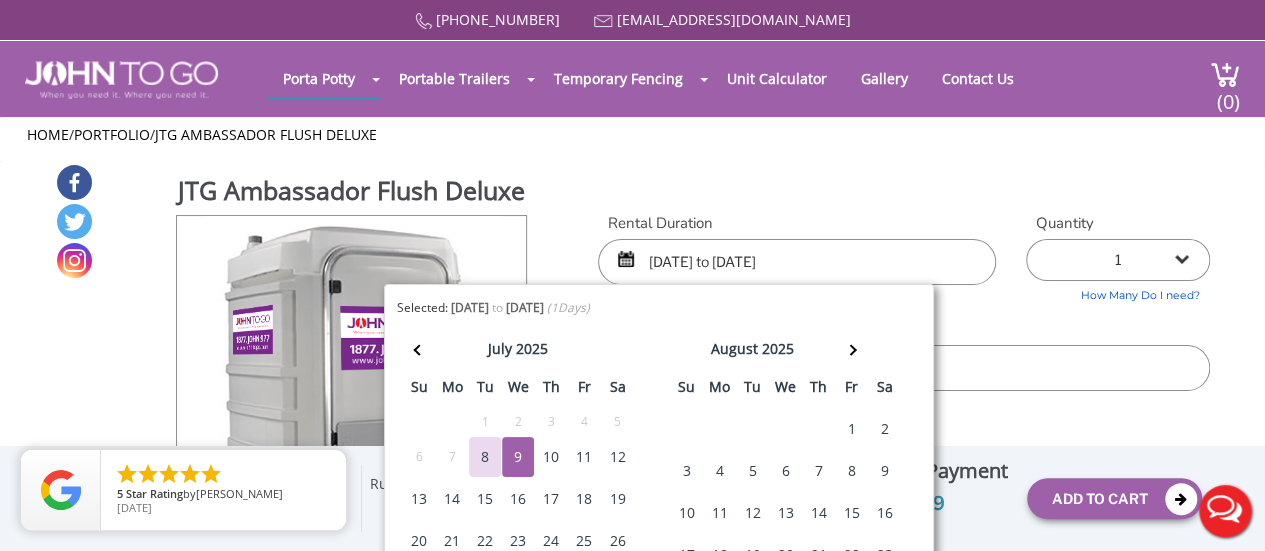 click on "11" at bounding box center (584, 457) 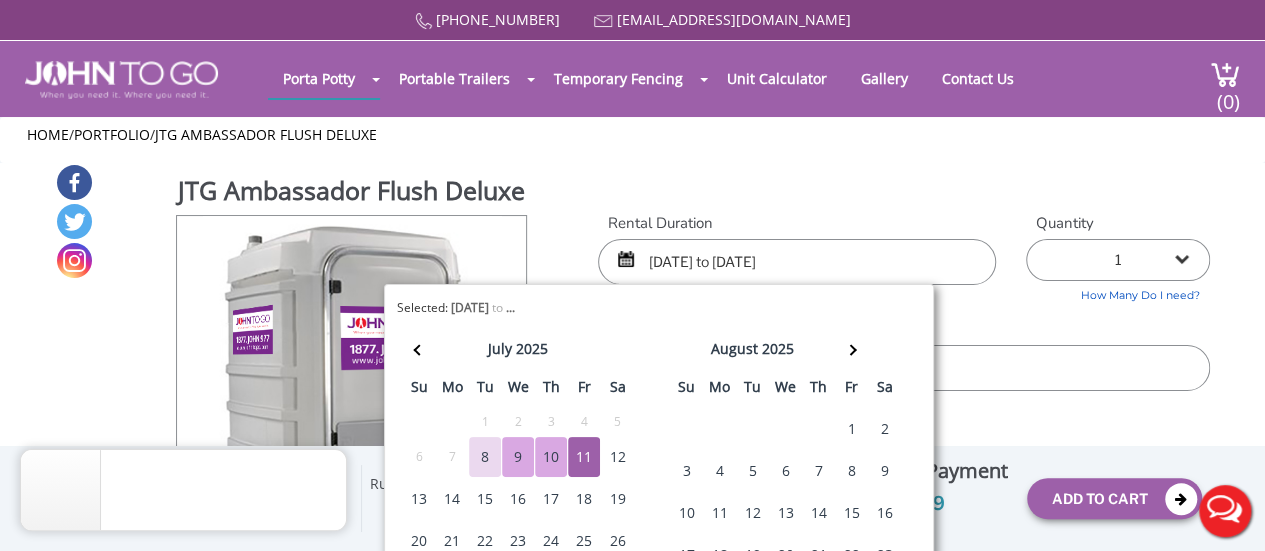 click on "9" at bounding box center [518, 457] 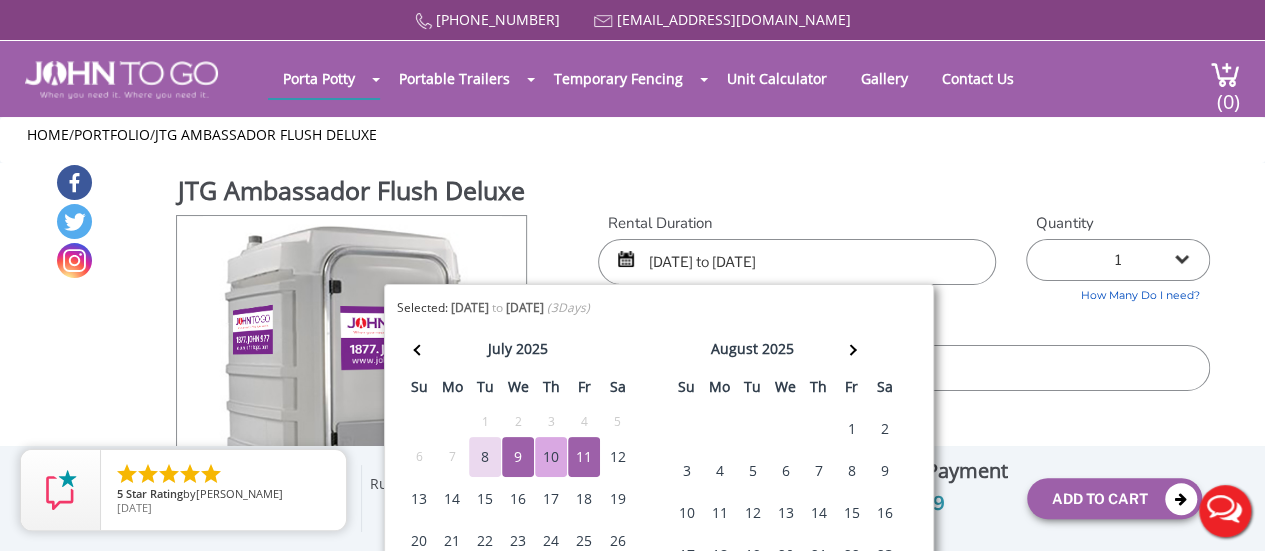 click on "9" at bounding box center (884, 471) 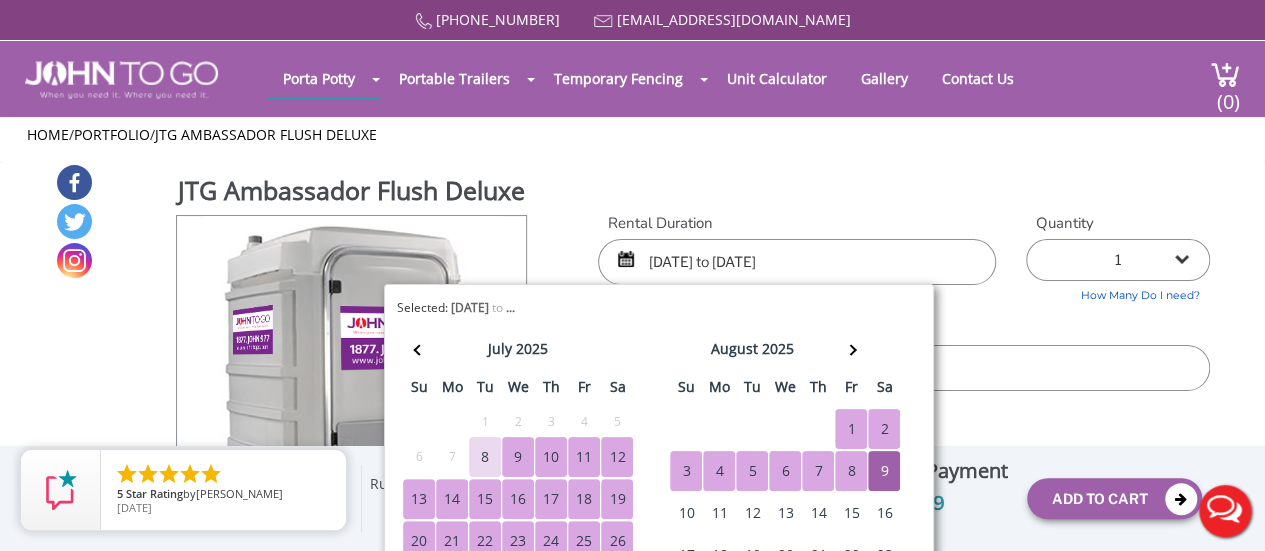 click on "9" at bounding box center (518, 457) 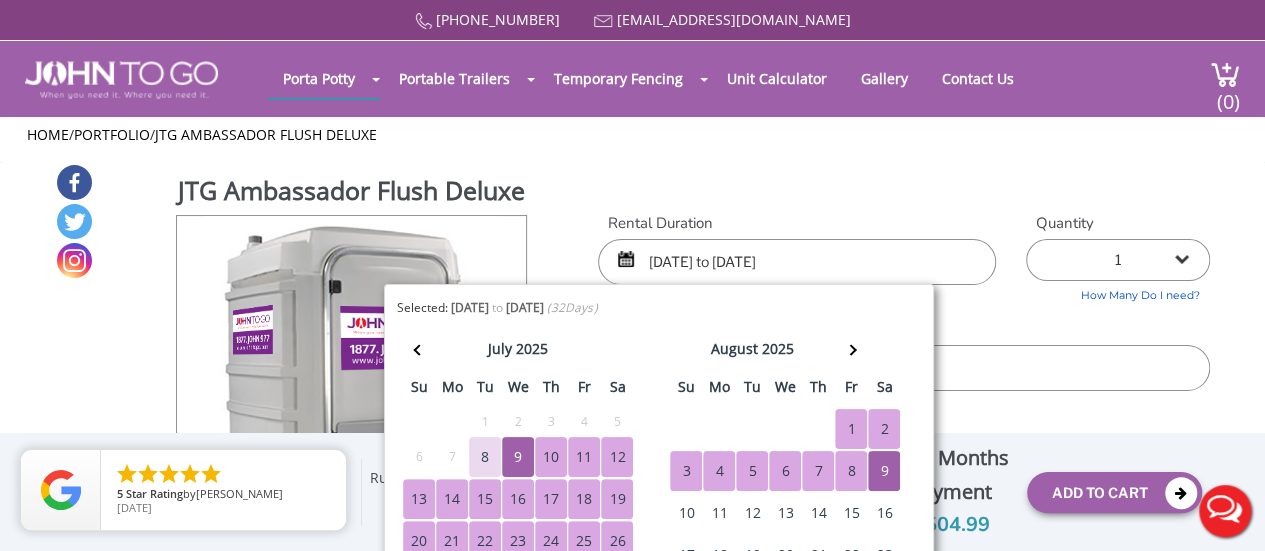 click on "JTG Ambassador Flush Deluxe
View feature & specs
Download Pdf
Product PDF
Addon PDF
Colors may vary
Rental Duration
[DATE] to [DATE]
Quantity
1
2 (5% discount)" at bounding box center (632, 450) 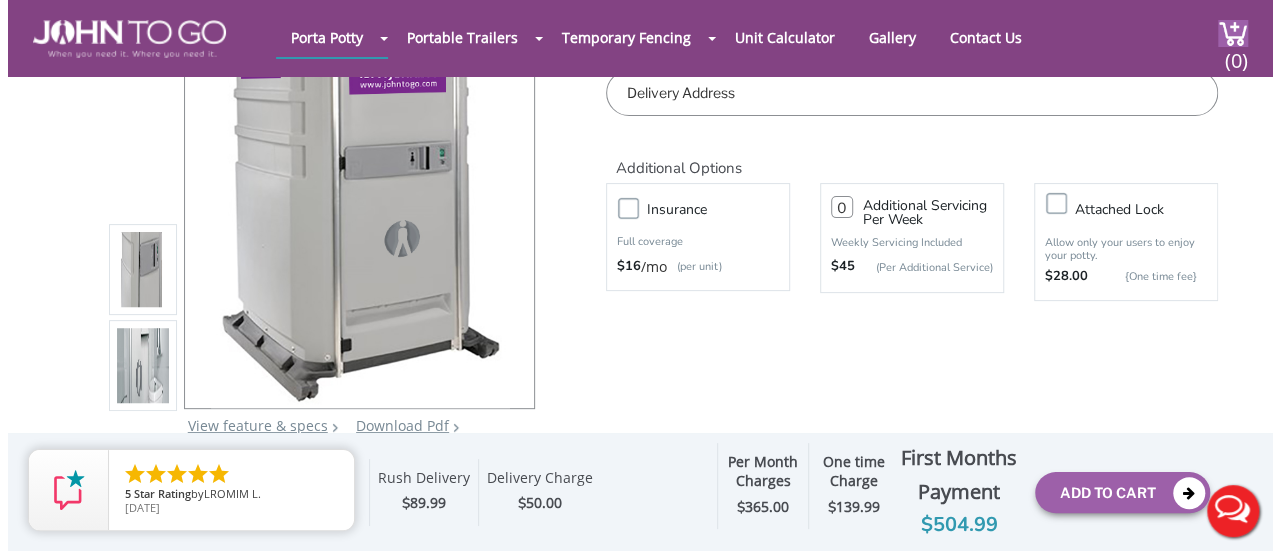 scroll, scrollTop: 0, scrollLeft: 0, axis: both 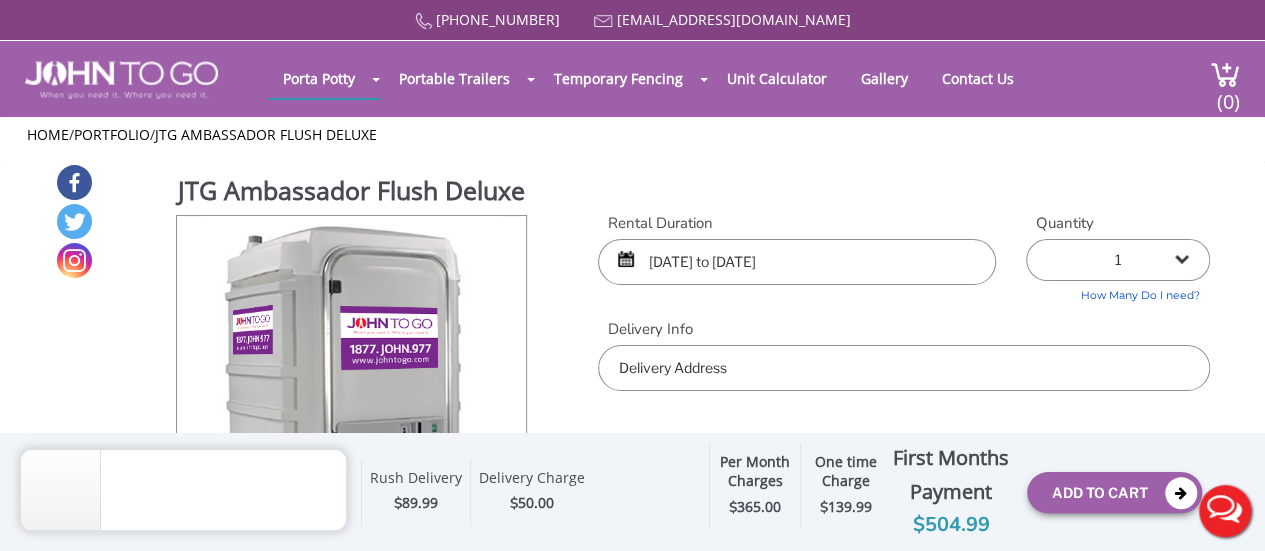 click on "How Many Do I need?" at bounding box center (1118, 292) 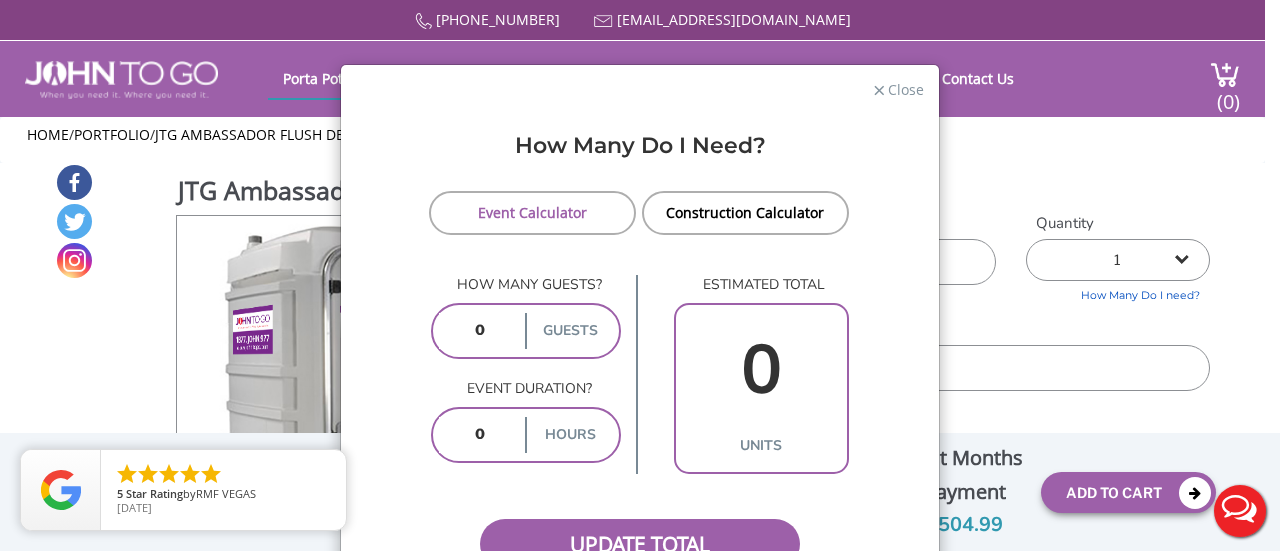 click at bounding box center [480, 331] 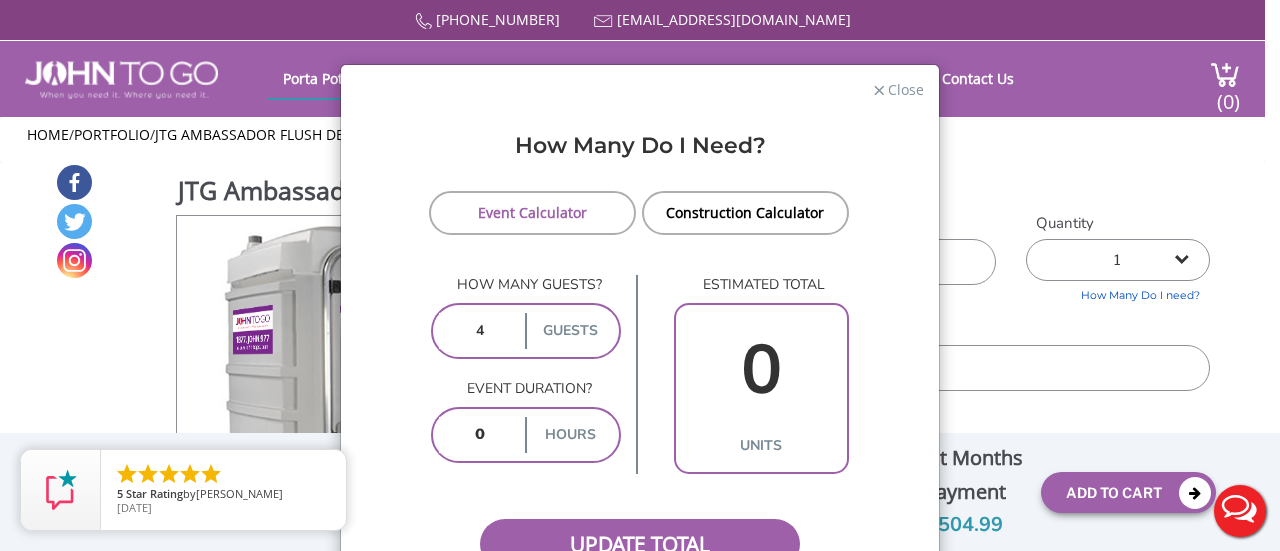 type on "4" 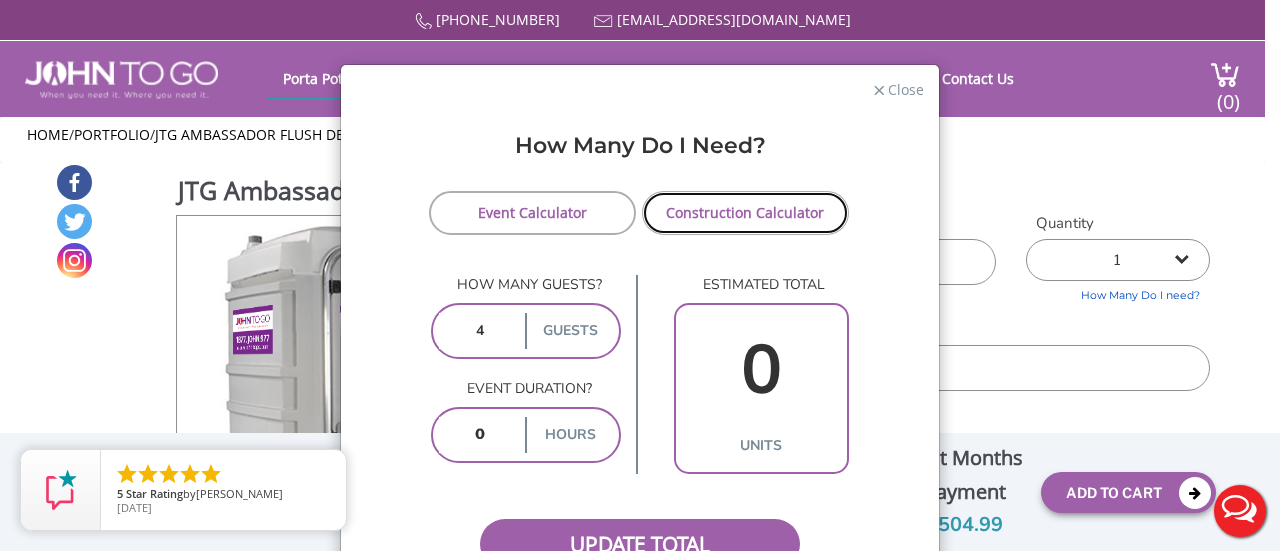 click on "Construction Calculator" at bounding box center (745, 213) 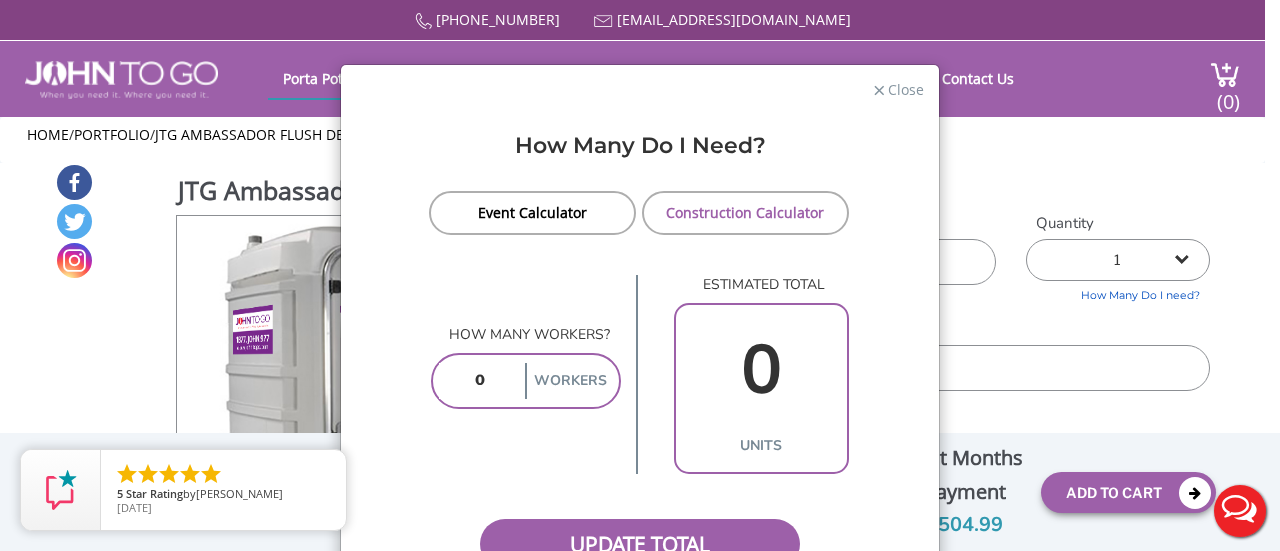 click at bounding box center (480, 381) 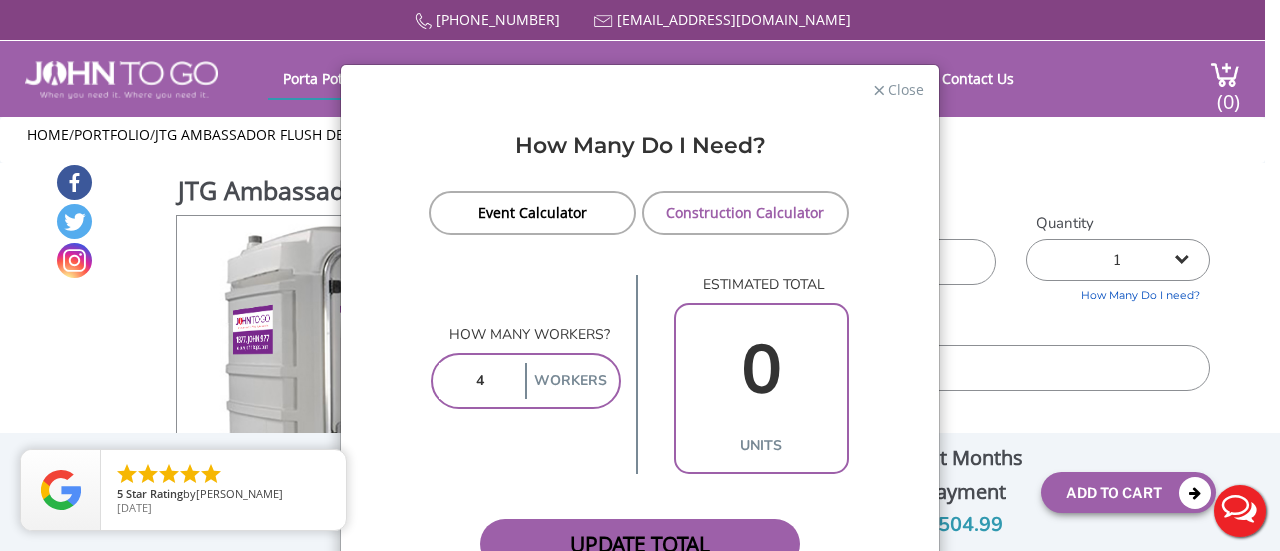 type on "4" 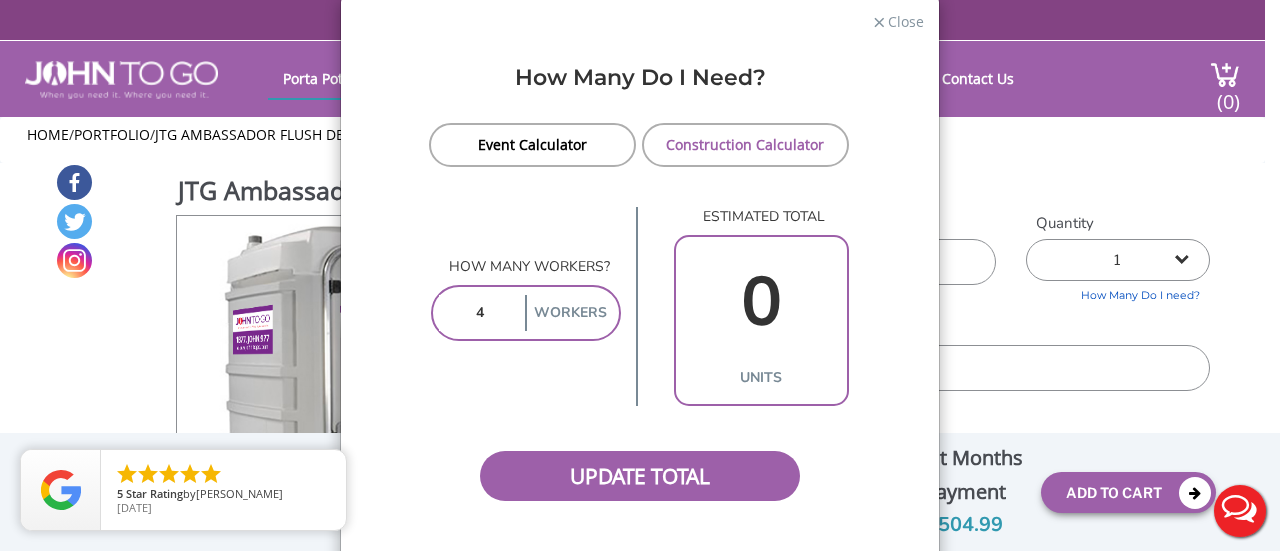 scroll, scrollTop: 100, scrollLeft: 0, axis: vertical 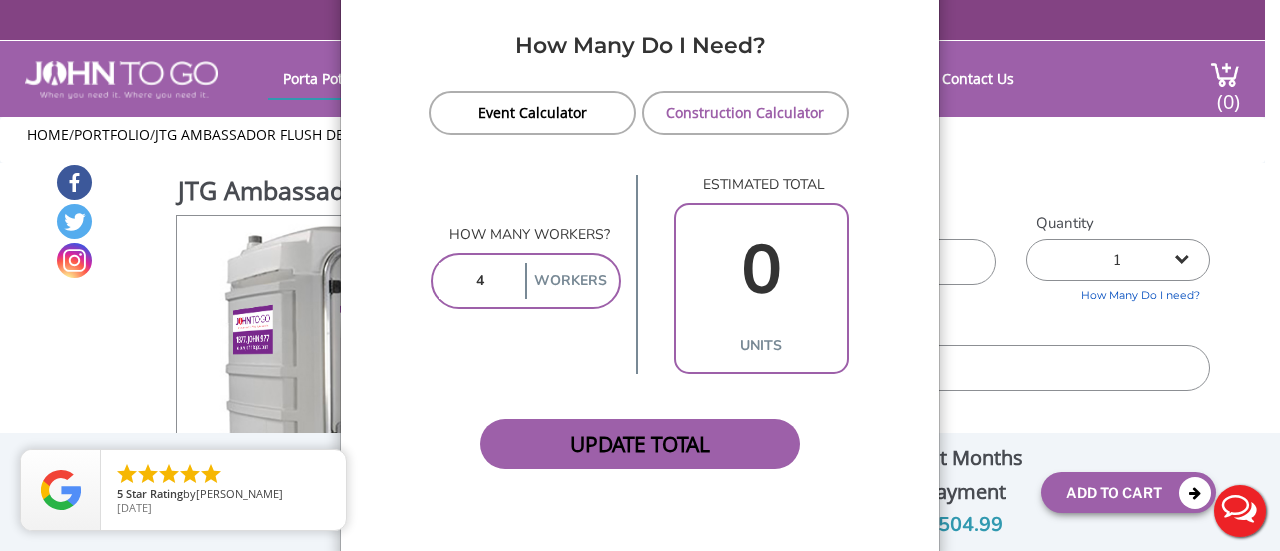 click on "Update Total" at bounding box center (640, 444) 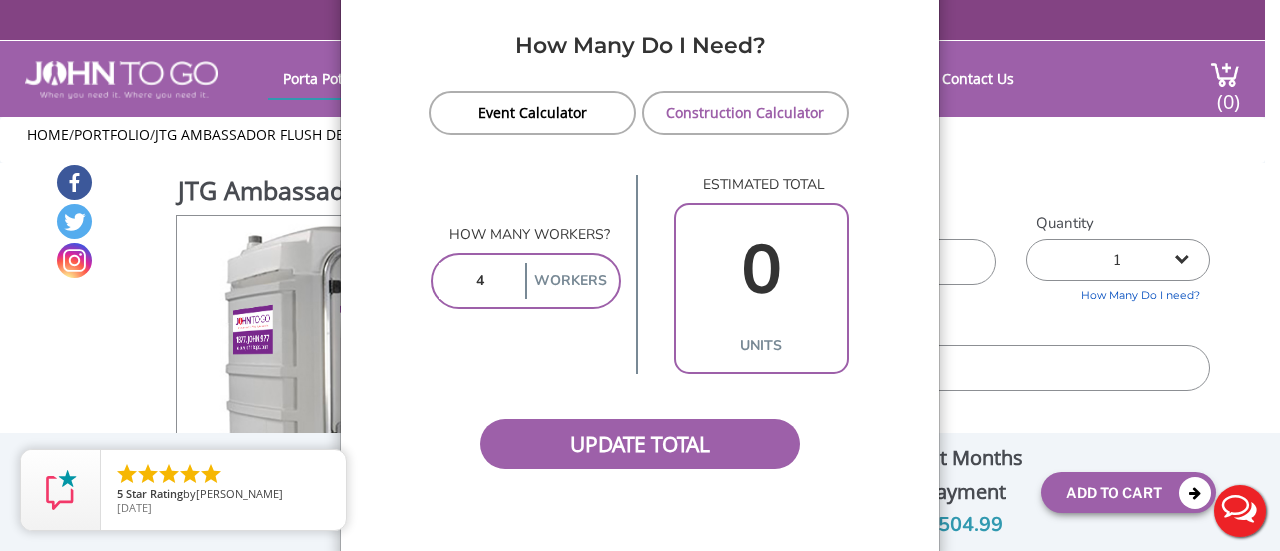 click on "Workers" at bounding box center (569, 281) 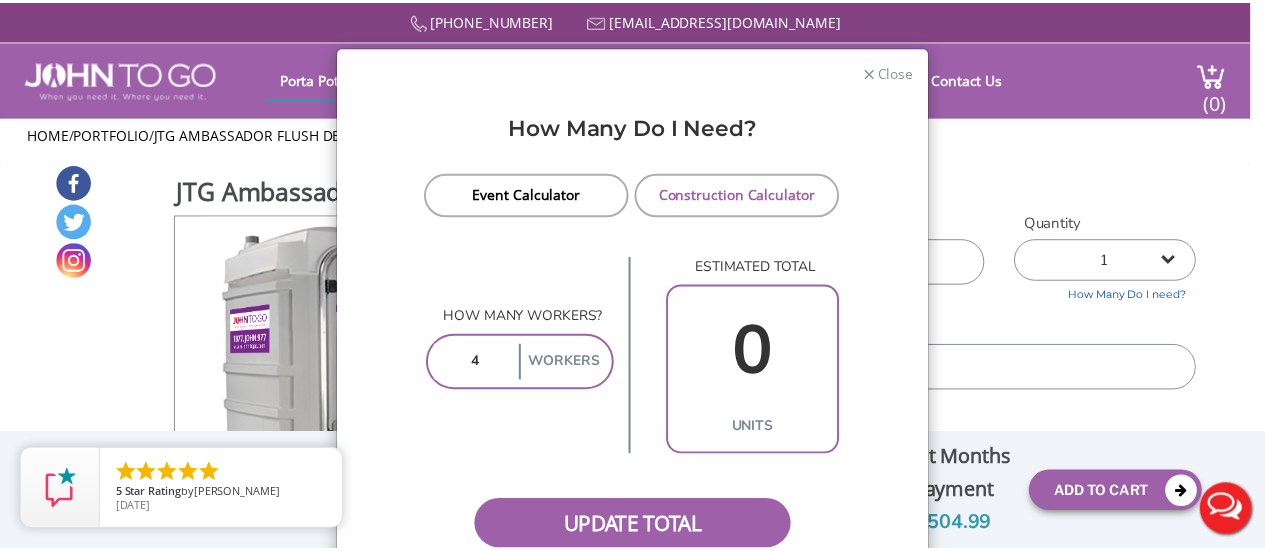 scroll, scrollTop: 0, scrollLeft: 0, axis: both 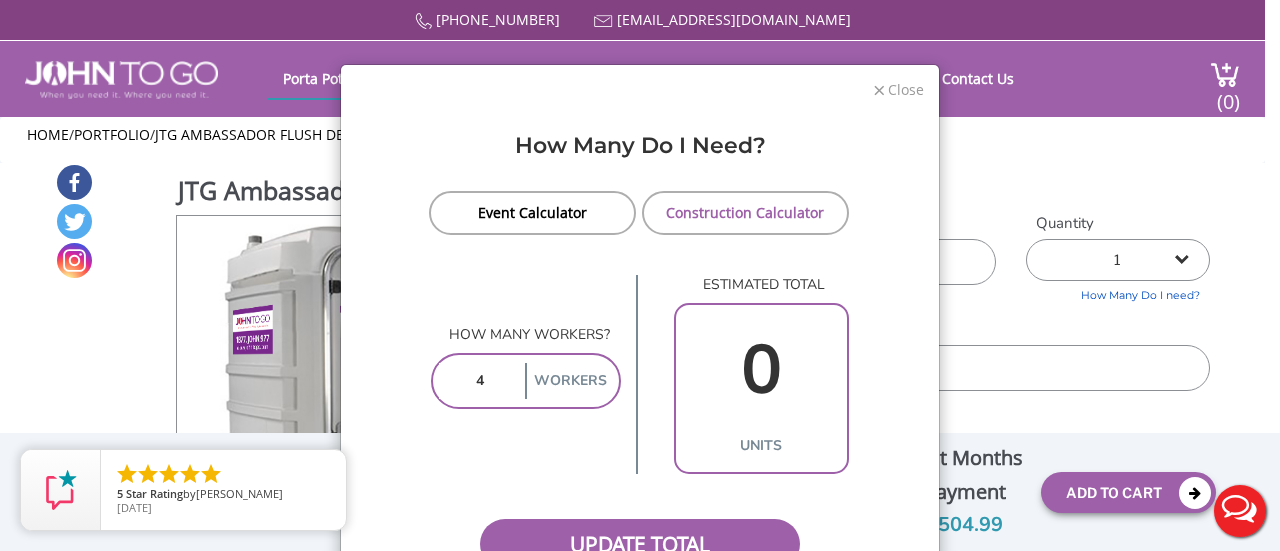 click on "Close" at bounding box center [905, 87] 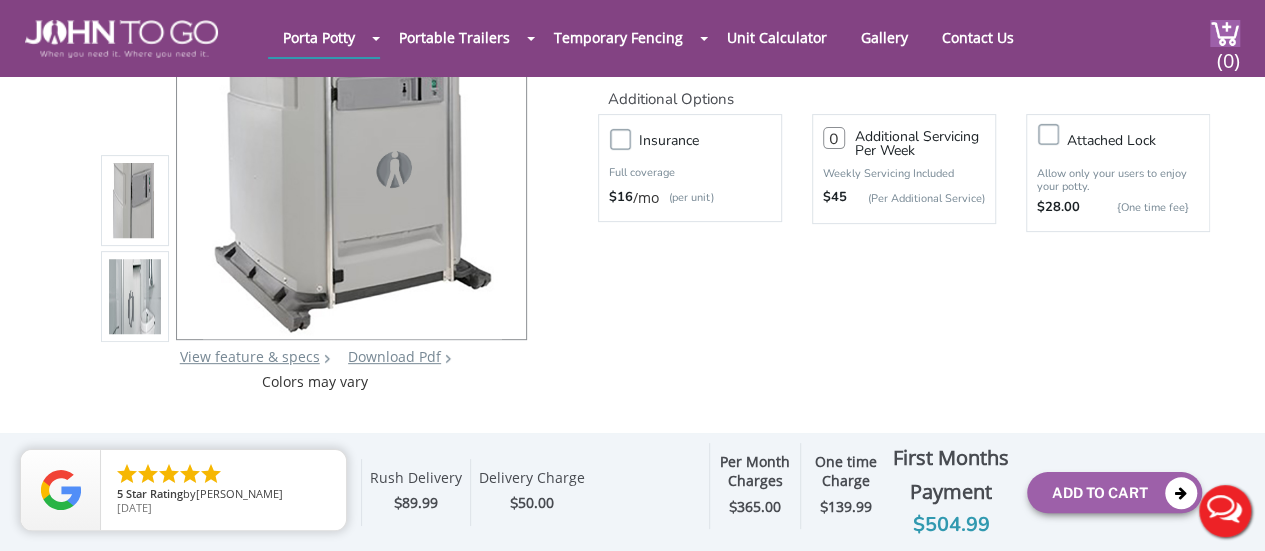 scroll, scrollTop: 300, scrollLeft: 0, axis: vertical 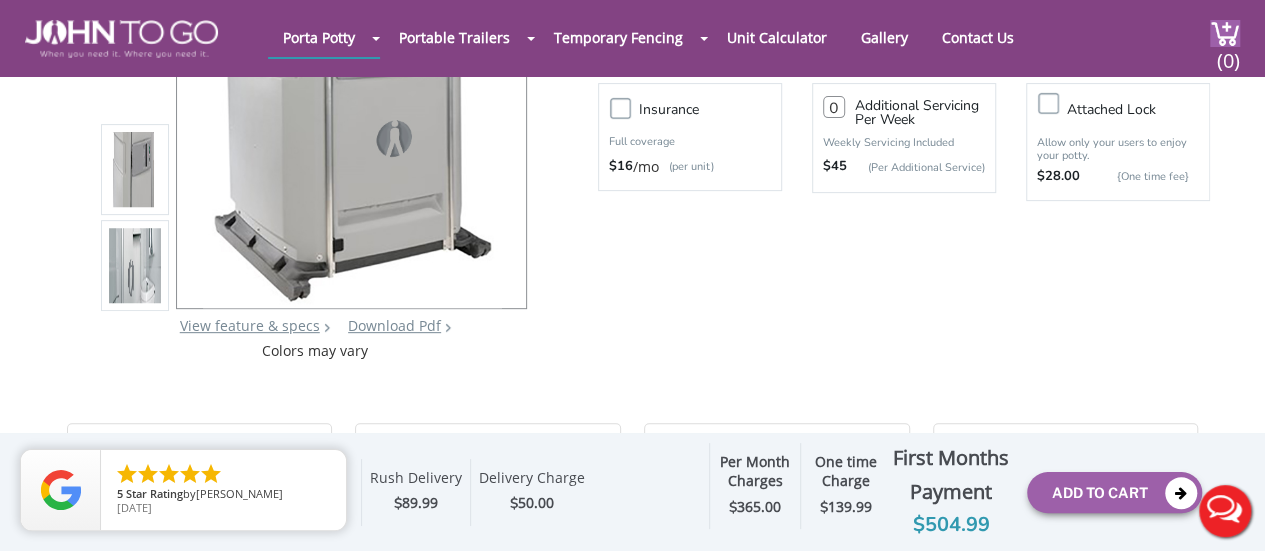 click at bounding box center [135, 268] 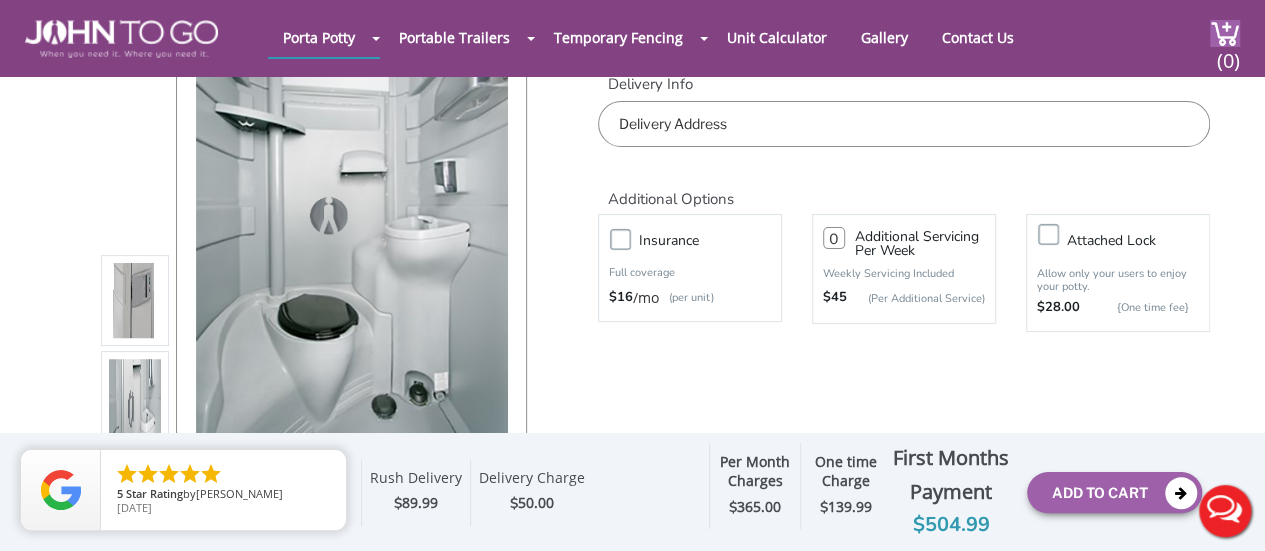 scroll, scrollTop: 200, scrollLeft: 0, axis: vertical 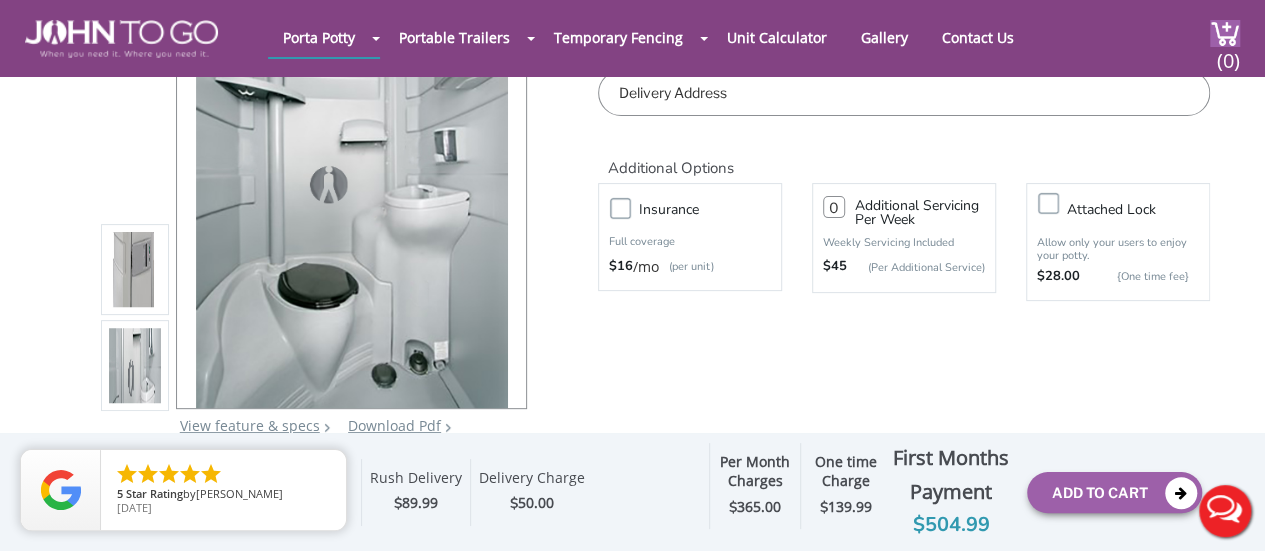 click at bounding box center (135, 272) 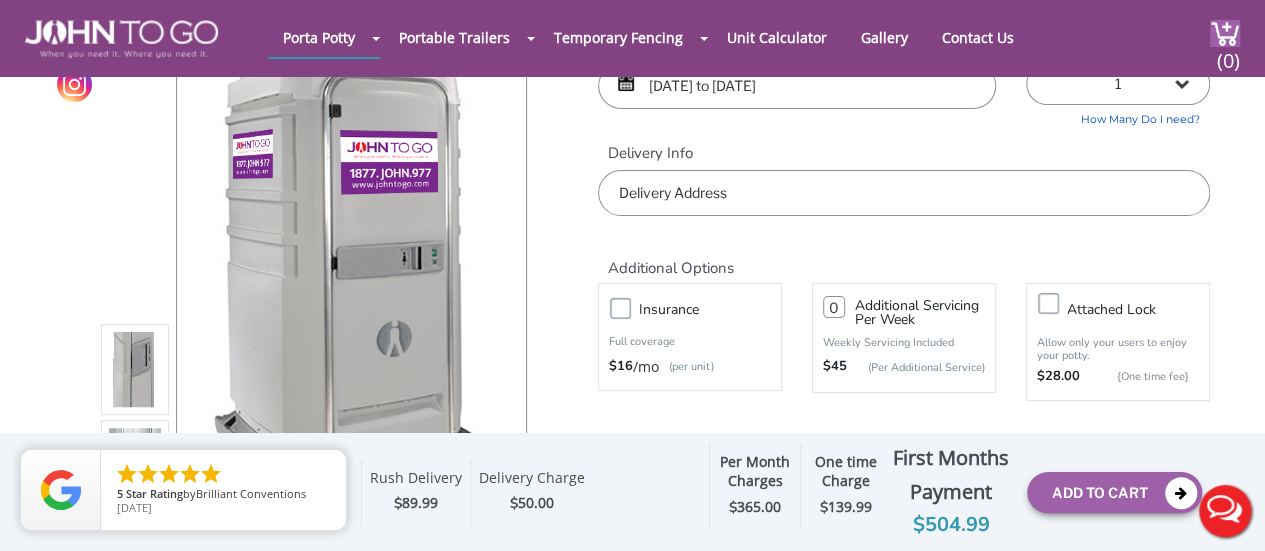 scroll, scrollTop: 0, scrollLeft: 0, axis: both 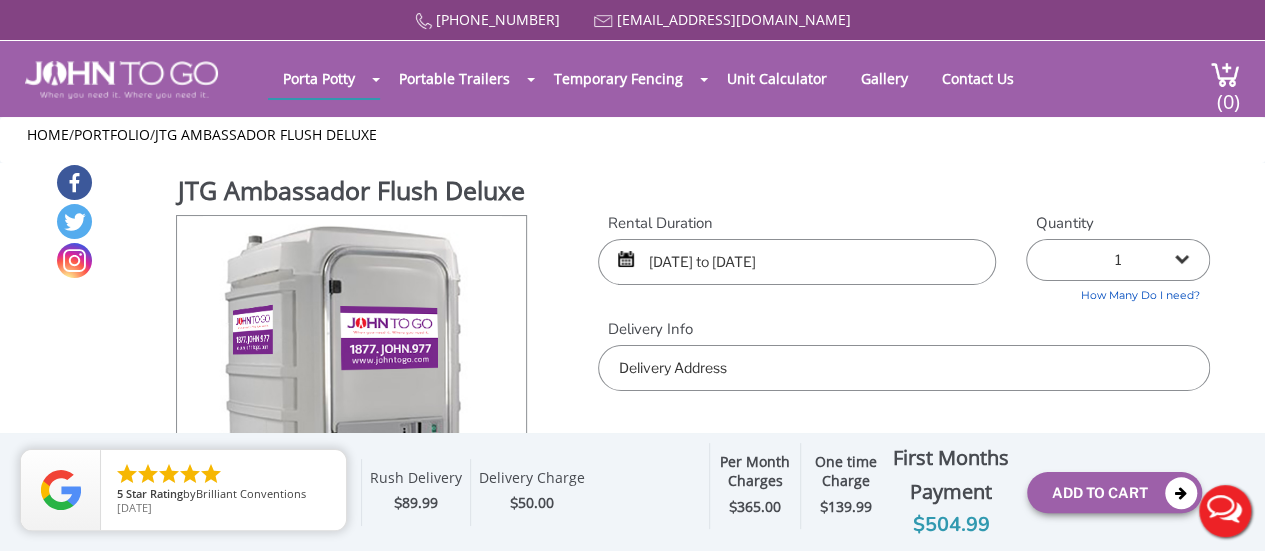 click on "[DATE] to [DATE]" at bounding box center [797, 262] 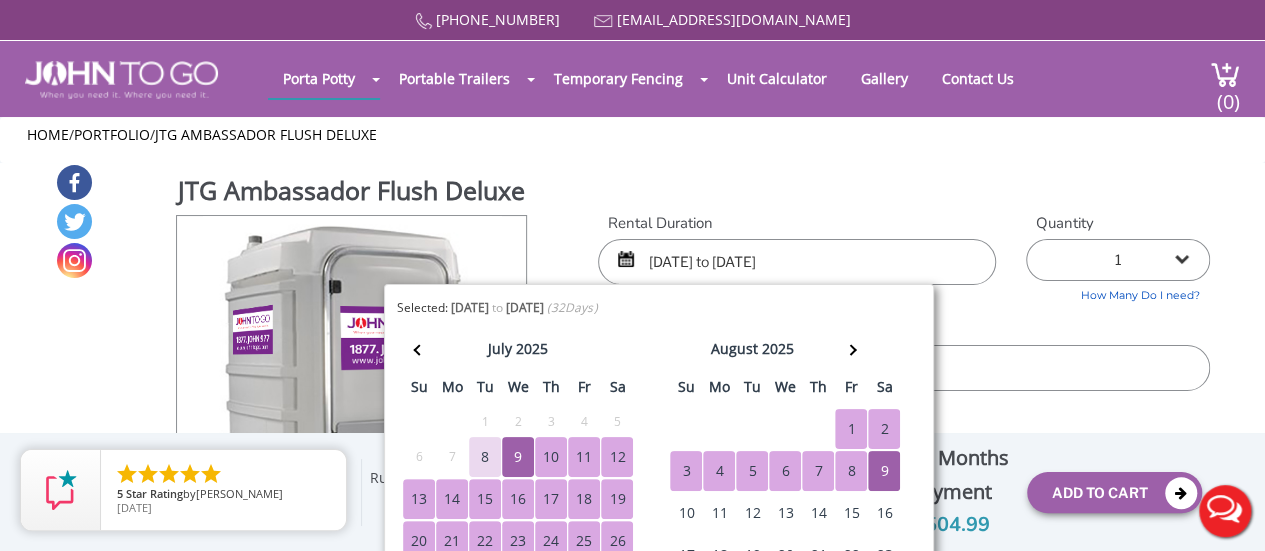 click on "12" at bounding box center [617, 457] 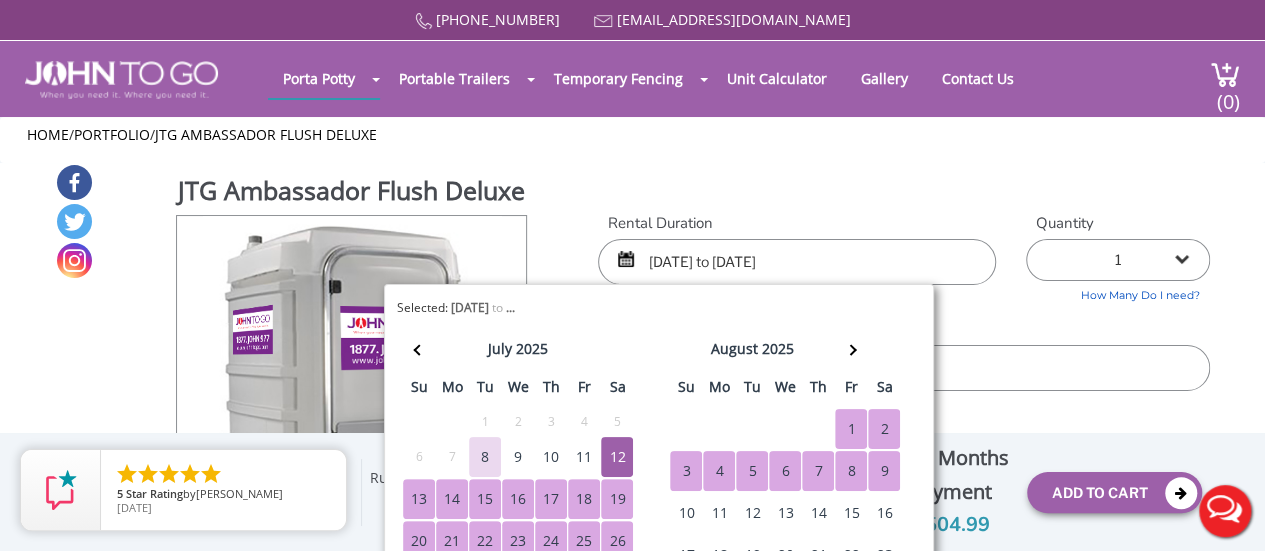 click on "9" at bounding box center (884, 471) 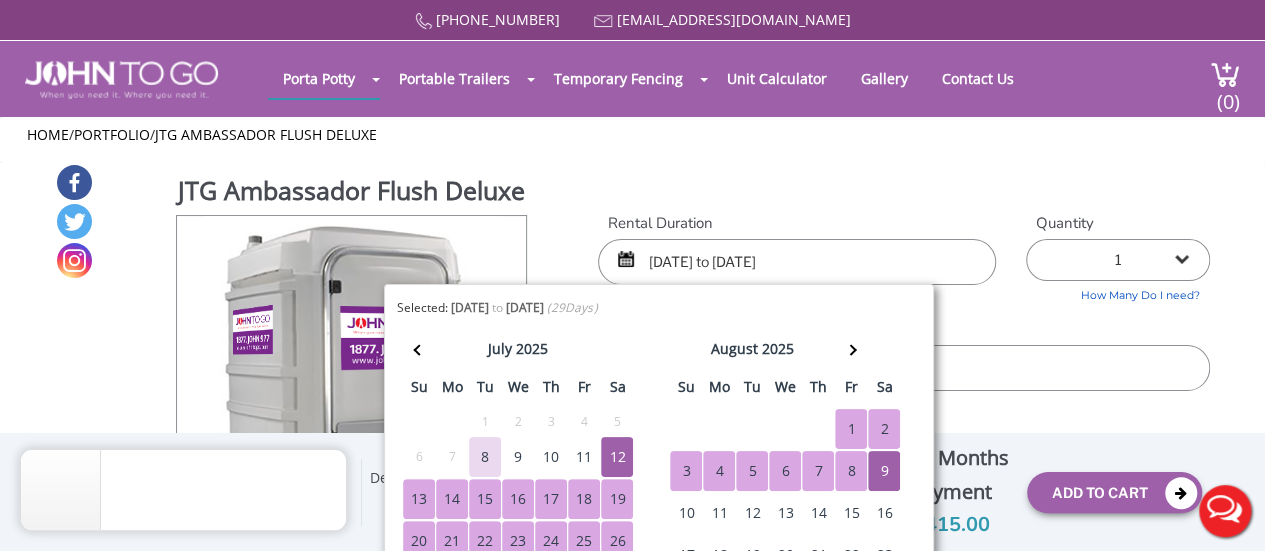 click on "JTG Ambassador Flush Deluxe
View feature & specs
Download Pdf
Product PDF
Addon PDF
Colors may vary
Rental Duration
[DATE] to [DATE]
Quantity
1
2 (5% discount)" at bounding box center (632, 450) 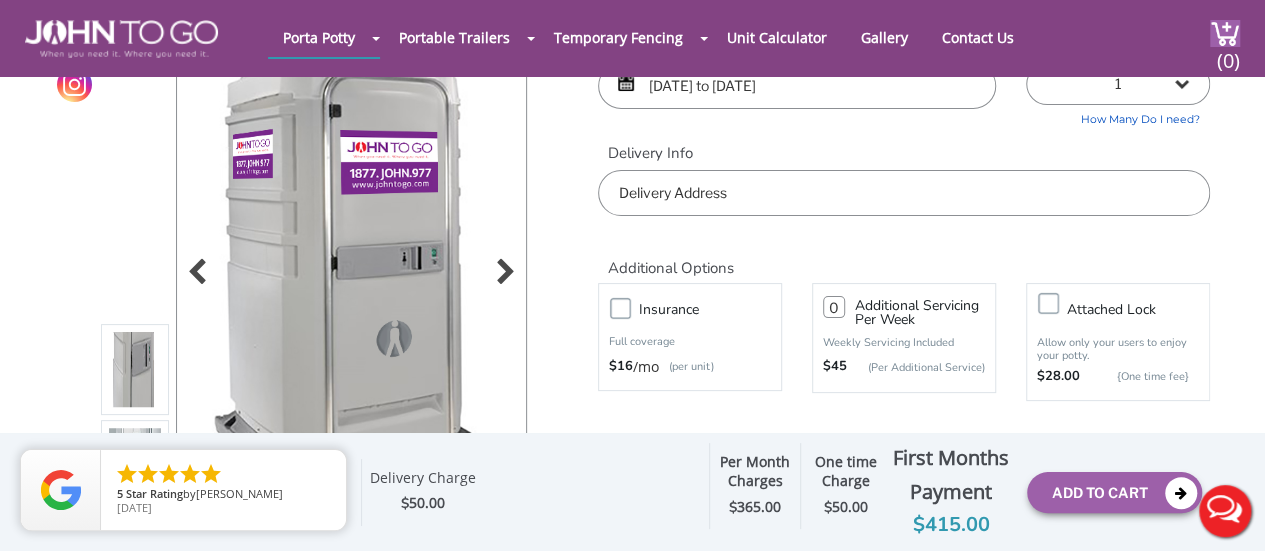 scroll, scrollTop: 400, scrollLeft: 0, axis: vertical 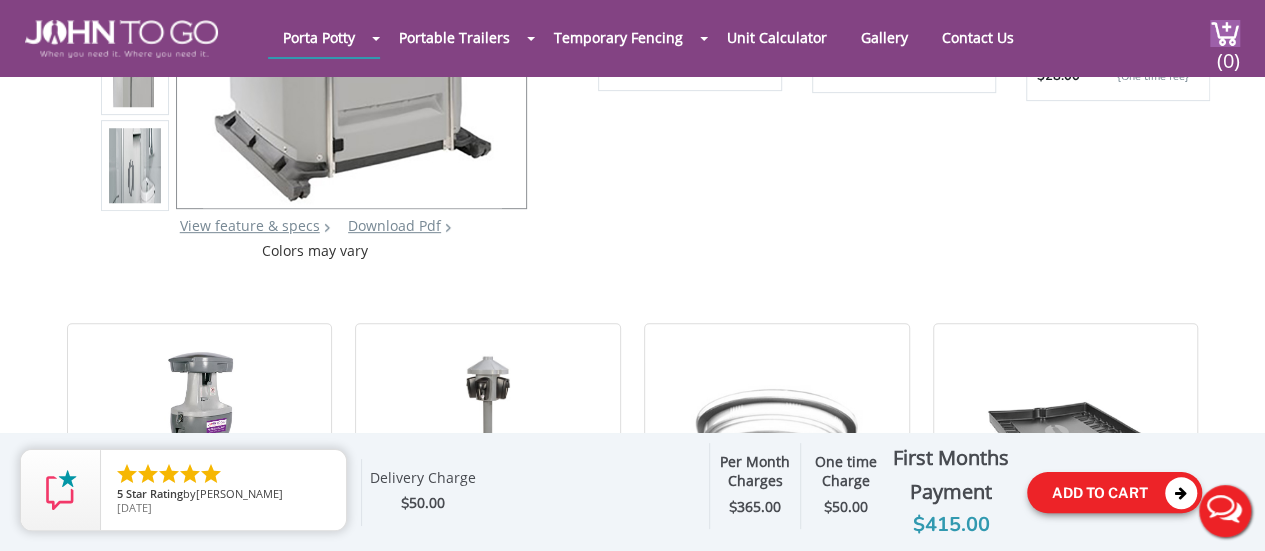 click on "Add To Cart" at bounding box center [1114, 492] 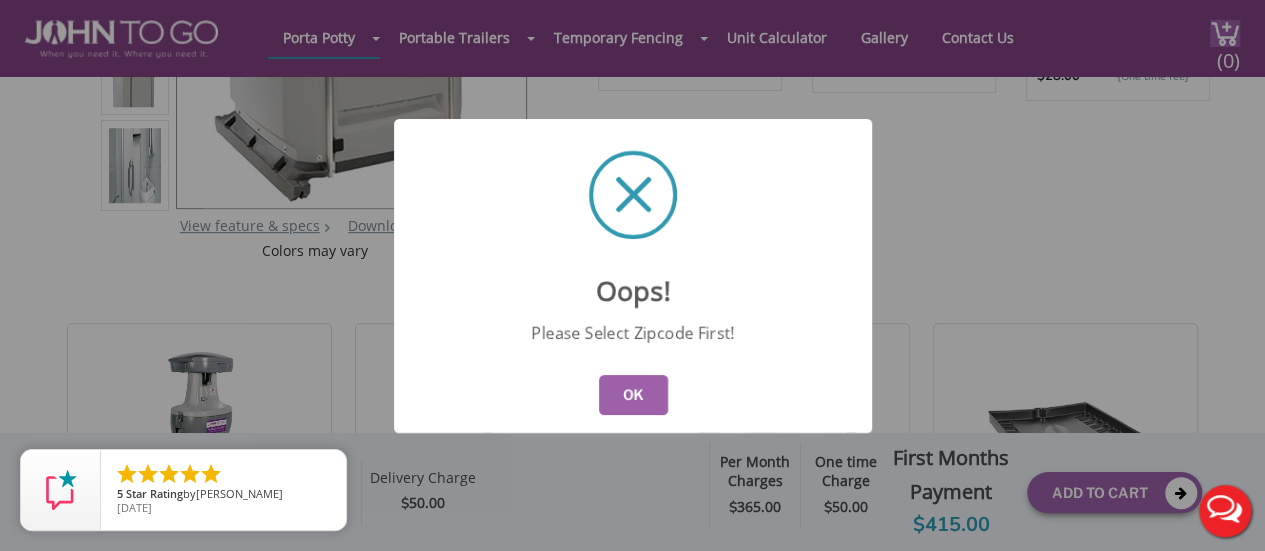 click on "OK" at bounding box center (632, 395) 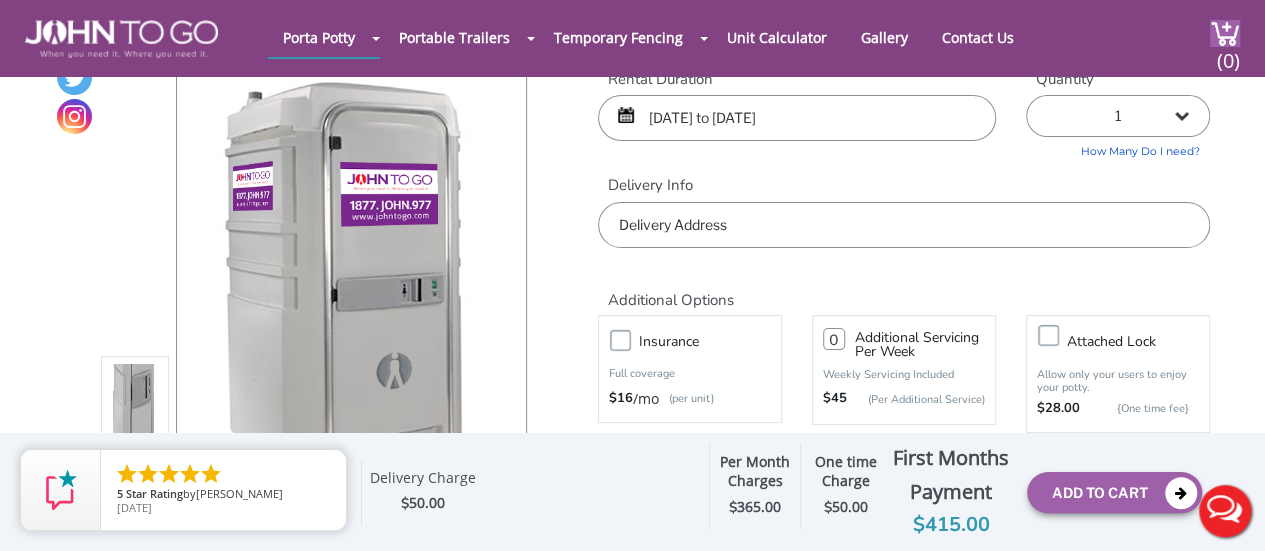 scroll, scrollTop: 100, scrollLeft: 0, axis: vertical 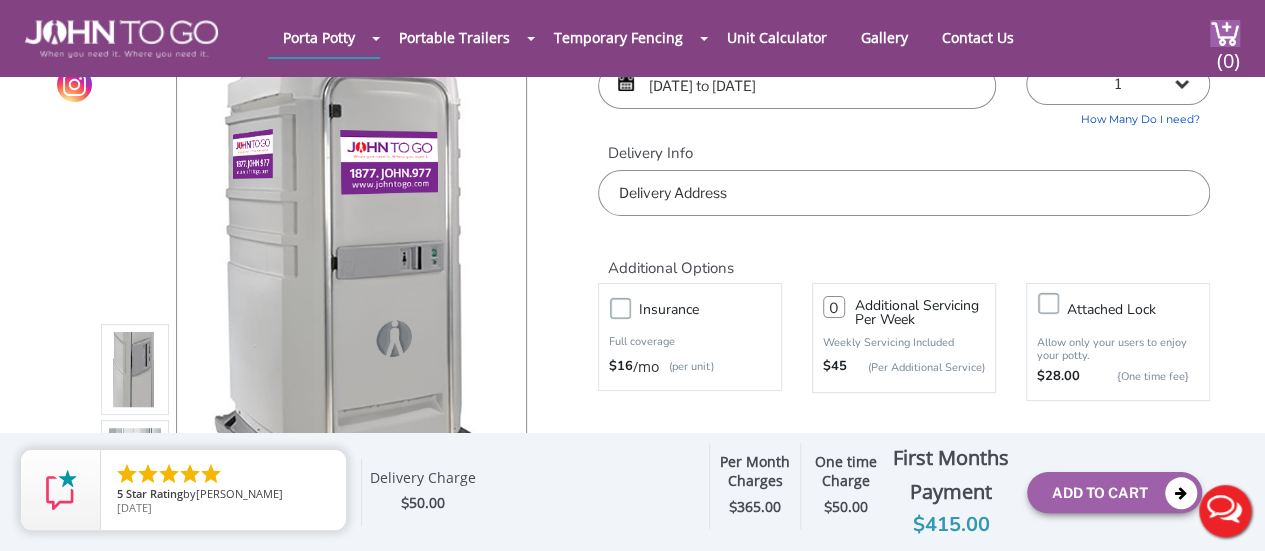 click at bounding box center [904, 193] 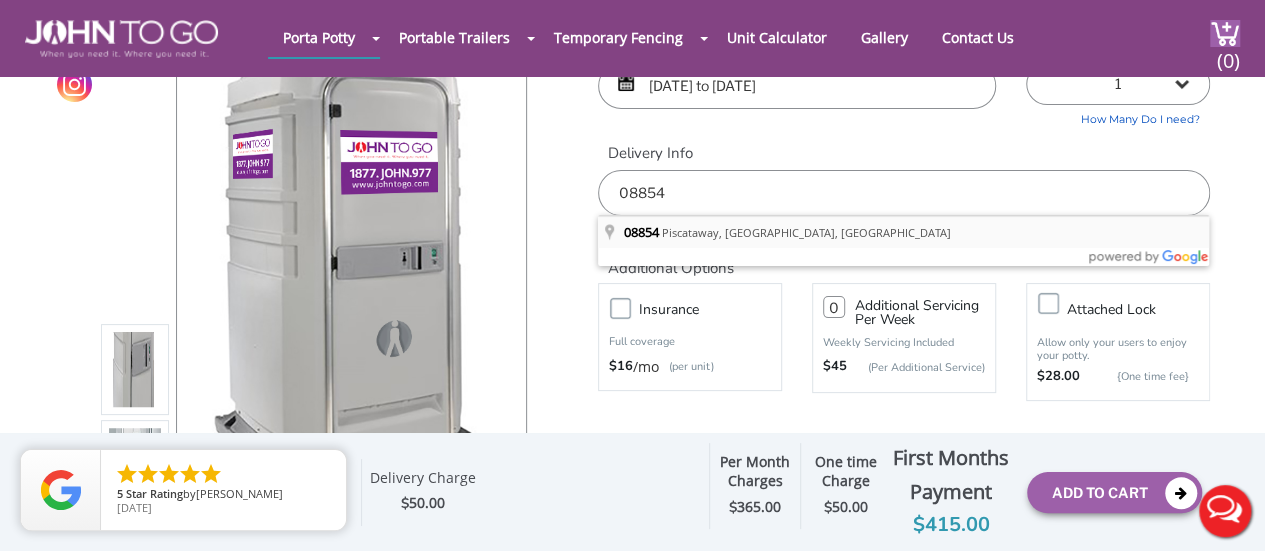 type on "[GEOGRAPHIC_DATA], [GEOGRAPHIC_DATA]" 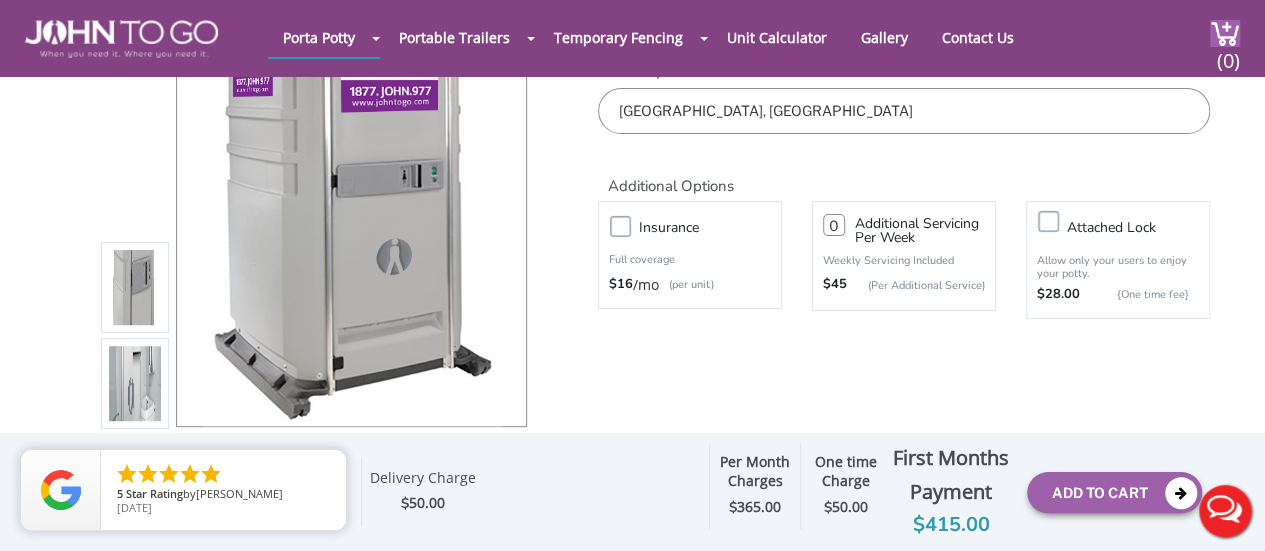 scroll, scrollTop: 200, scrollLeft: 0, axis: vertical 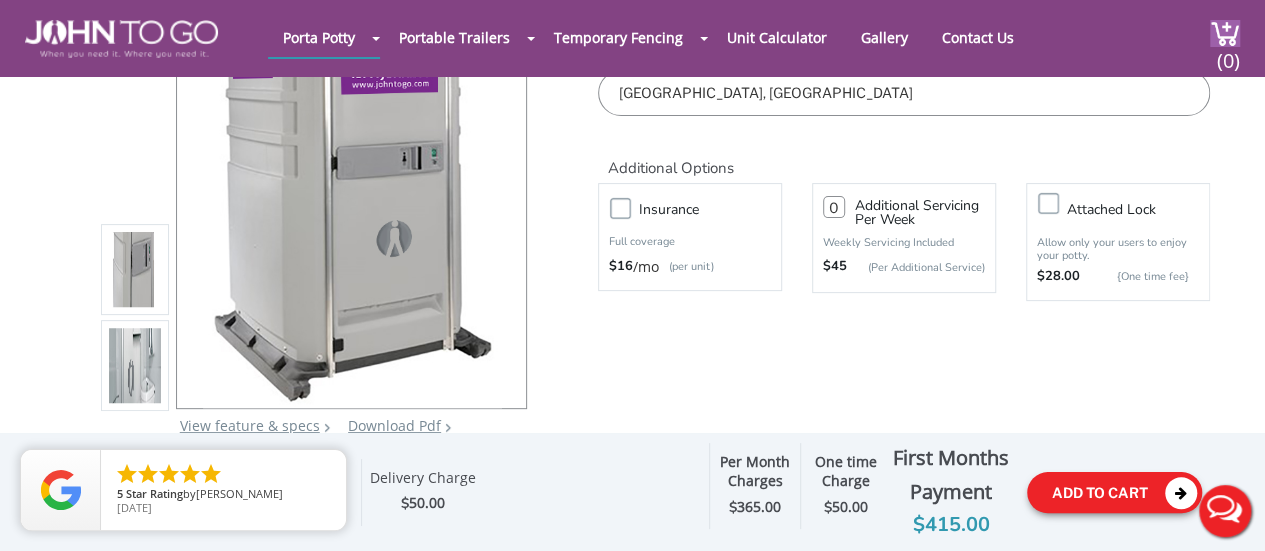 click on "Add To Cart" at bounding box center (1114, 492) 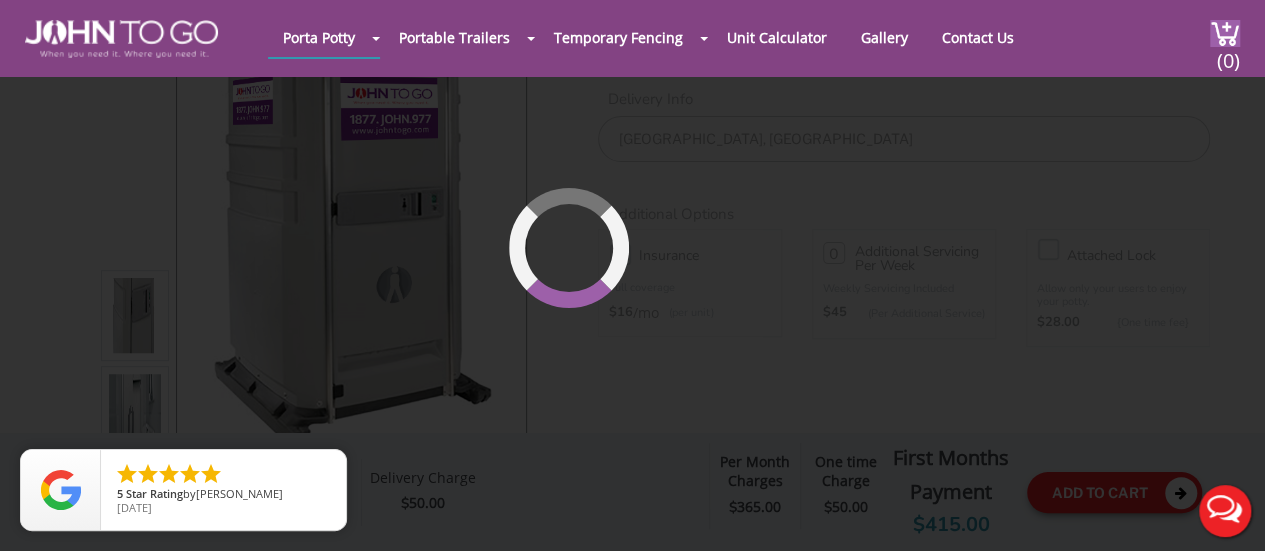 scroll, scrollTop: 137, scrollLeft: 0, axis: vertical 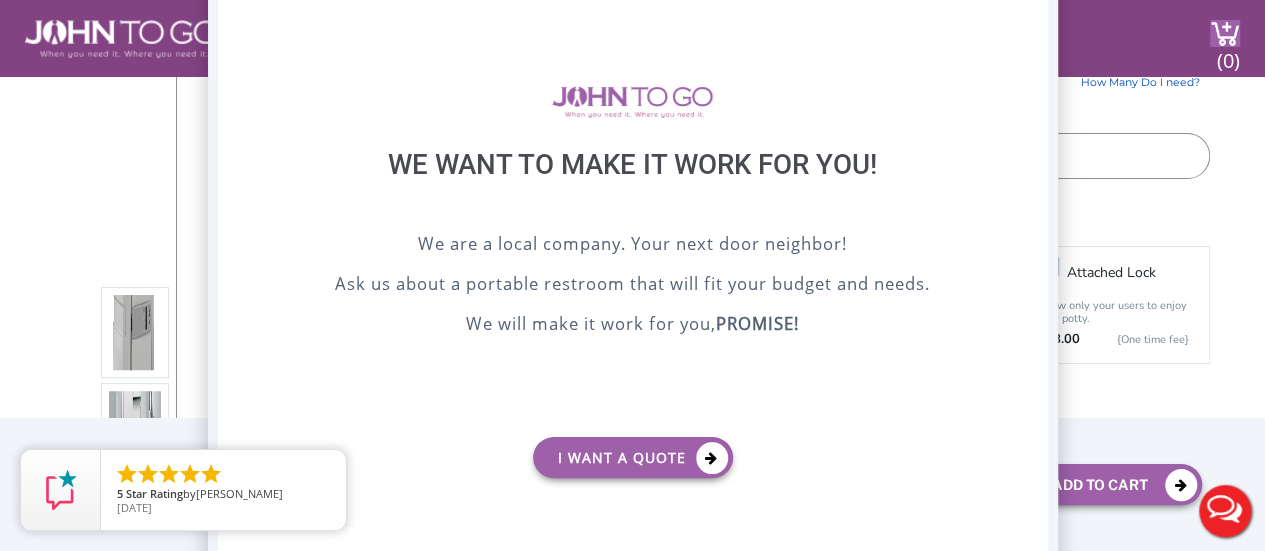 click on "X" at bounding box center (1031, 3) 